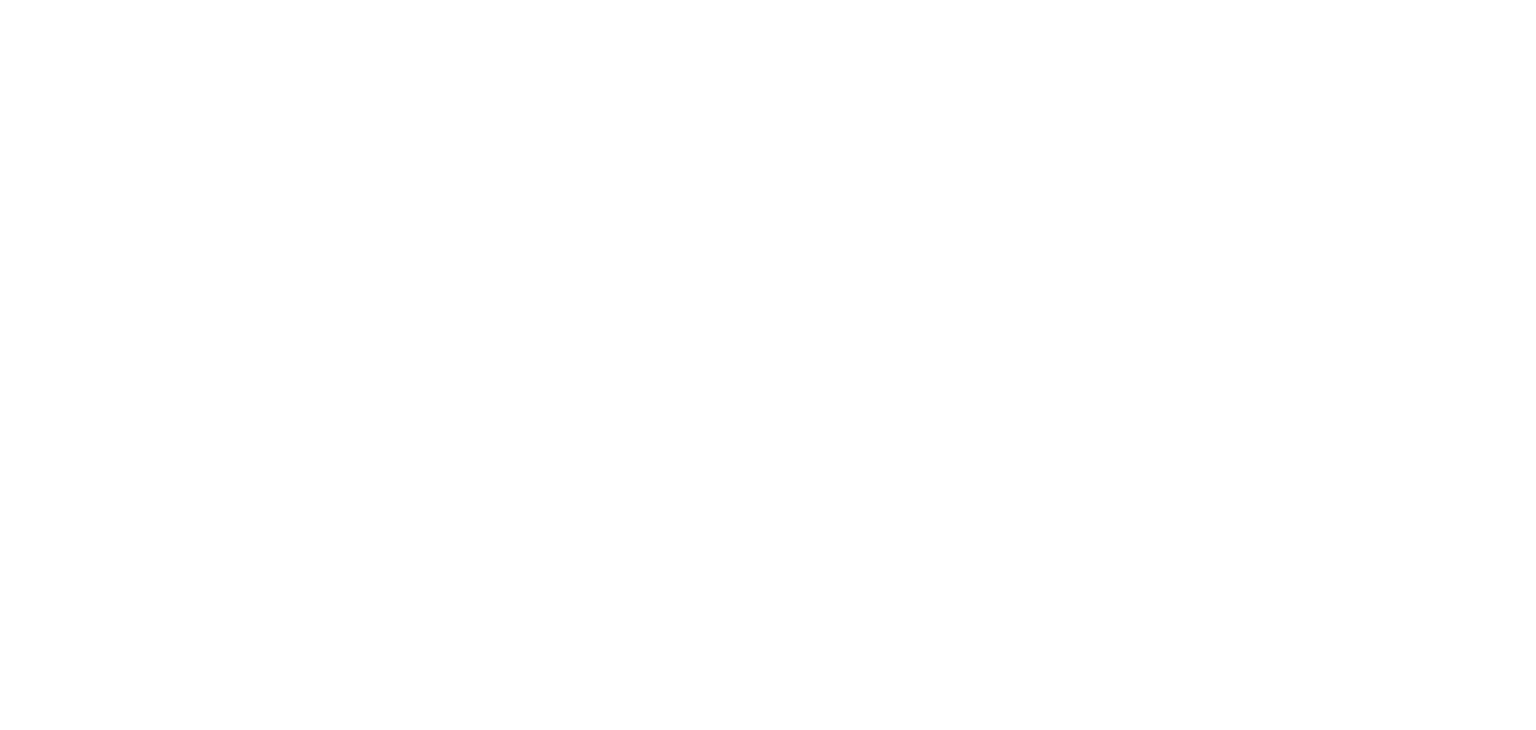 scroll, scrollTop: 0, scrollLeft: 0, axis: both 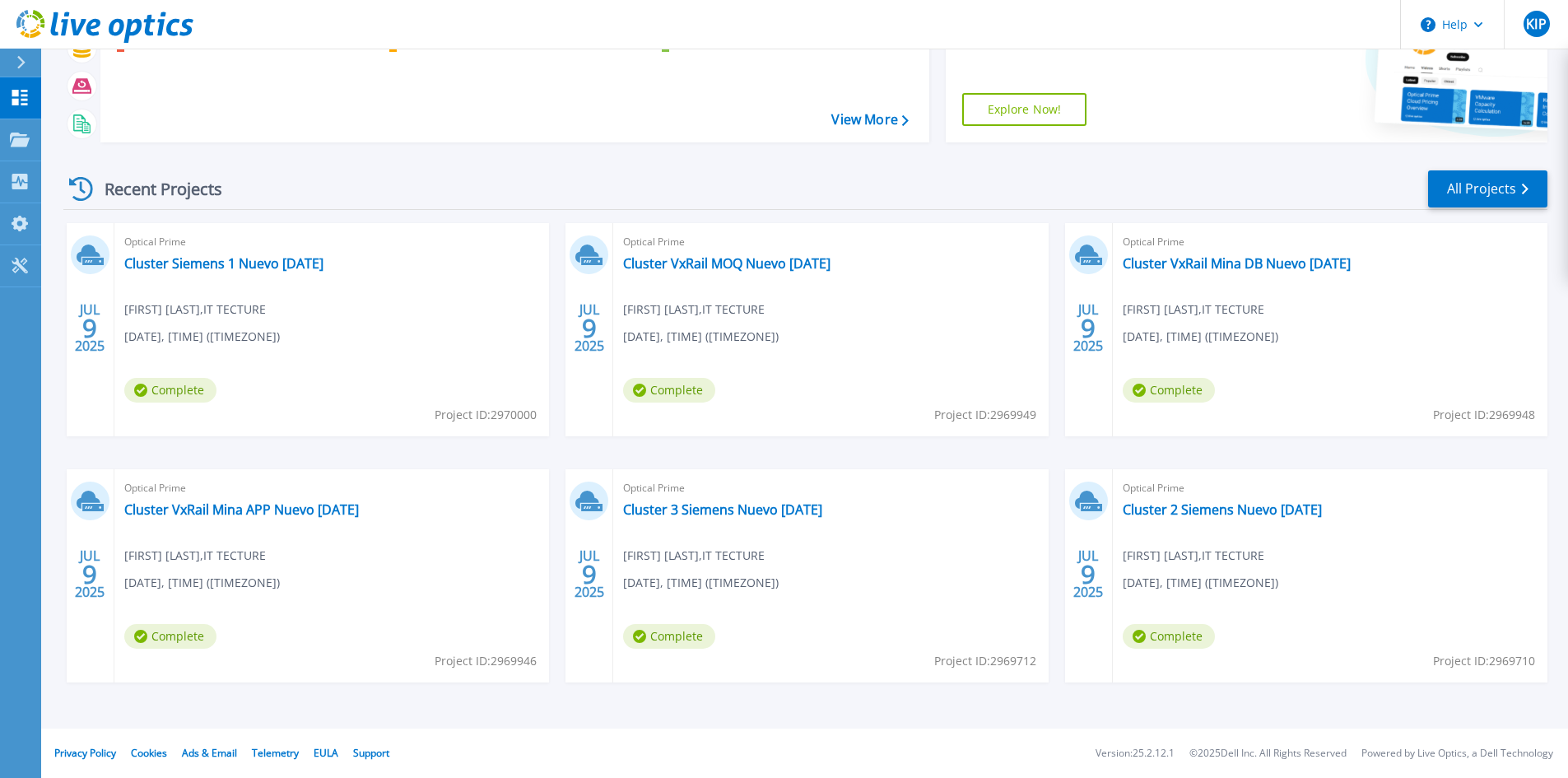 click on "Optical Prime Cluster 2 Siemens Nuevo [DATE] [FIRST] [LAST] , IT TECTURE [DATE], [TIME] ([TIMEZONE]) Complete Project ID: 2969710" at bounding box center (1330, 575) 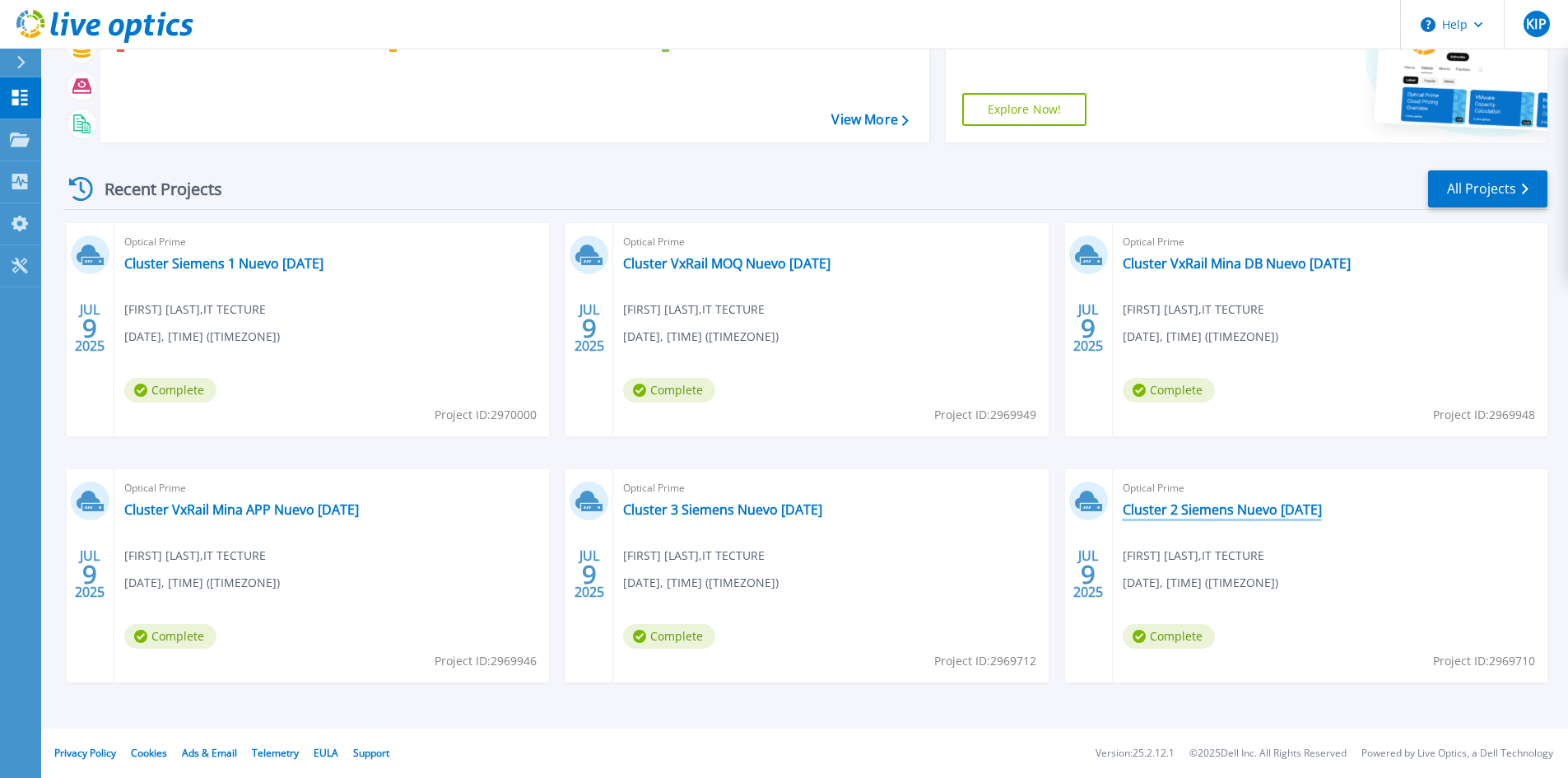 click on "Cluster 2 Siemens Nuevo [DATE]" at bounding box center (1222, 510) 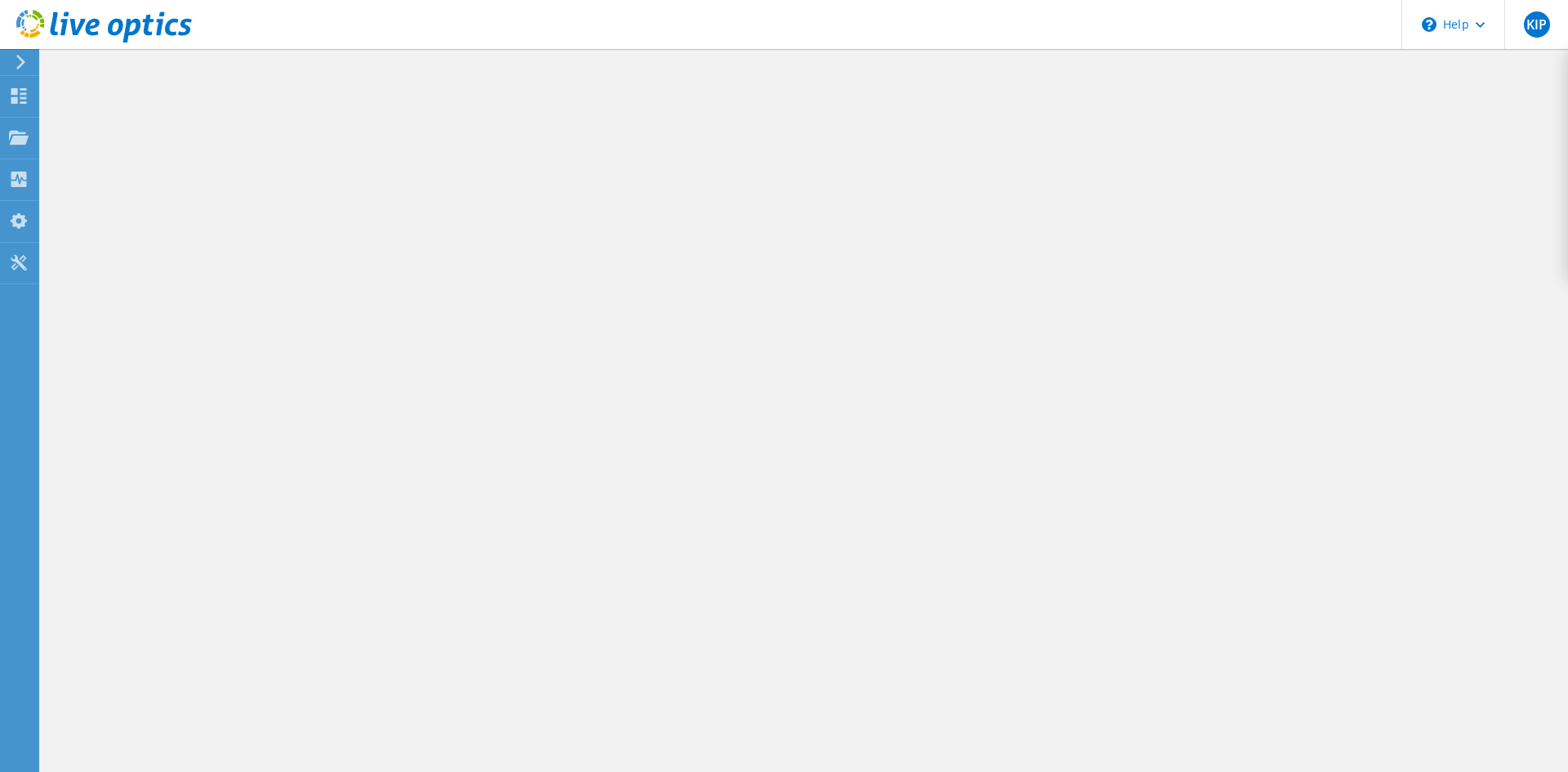 scroll, scrollTop: 0, scrollLeft: 0, axis: both 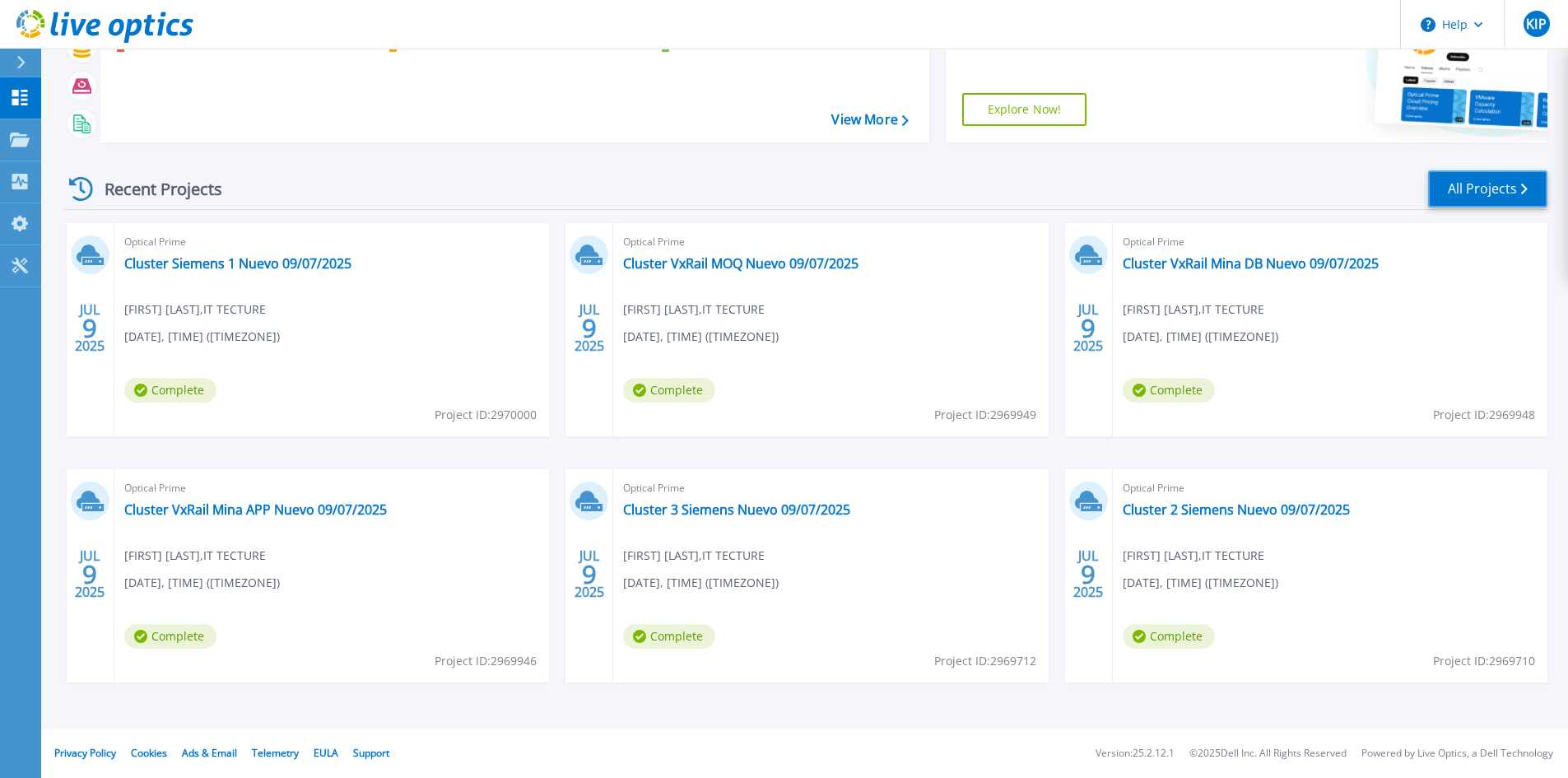 click on "All Projects" at bounding box center [1487, 189] 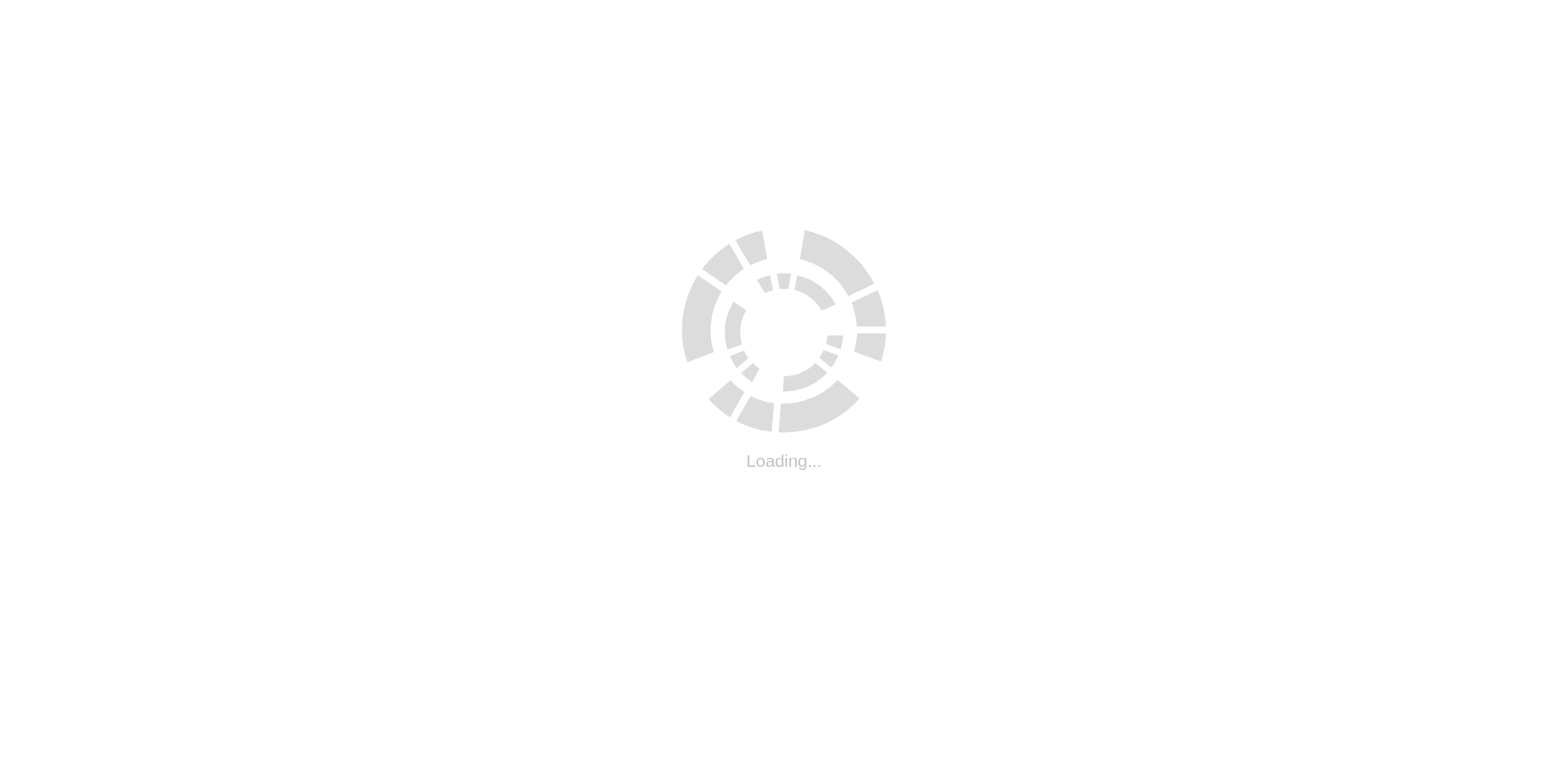 scroll, scrollTop: 0, scrollLeft: 0, axis: both 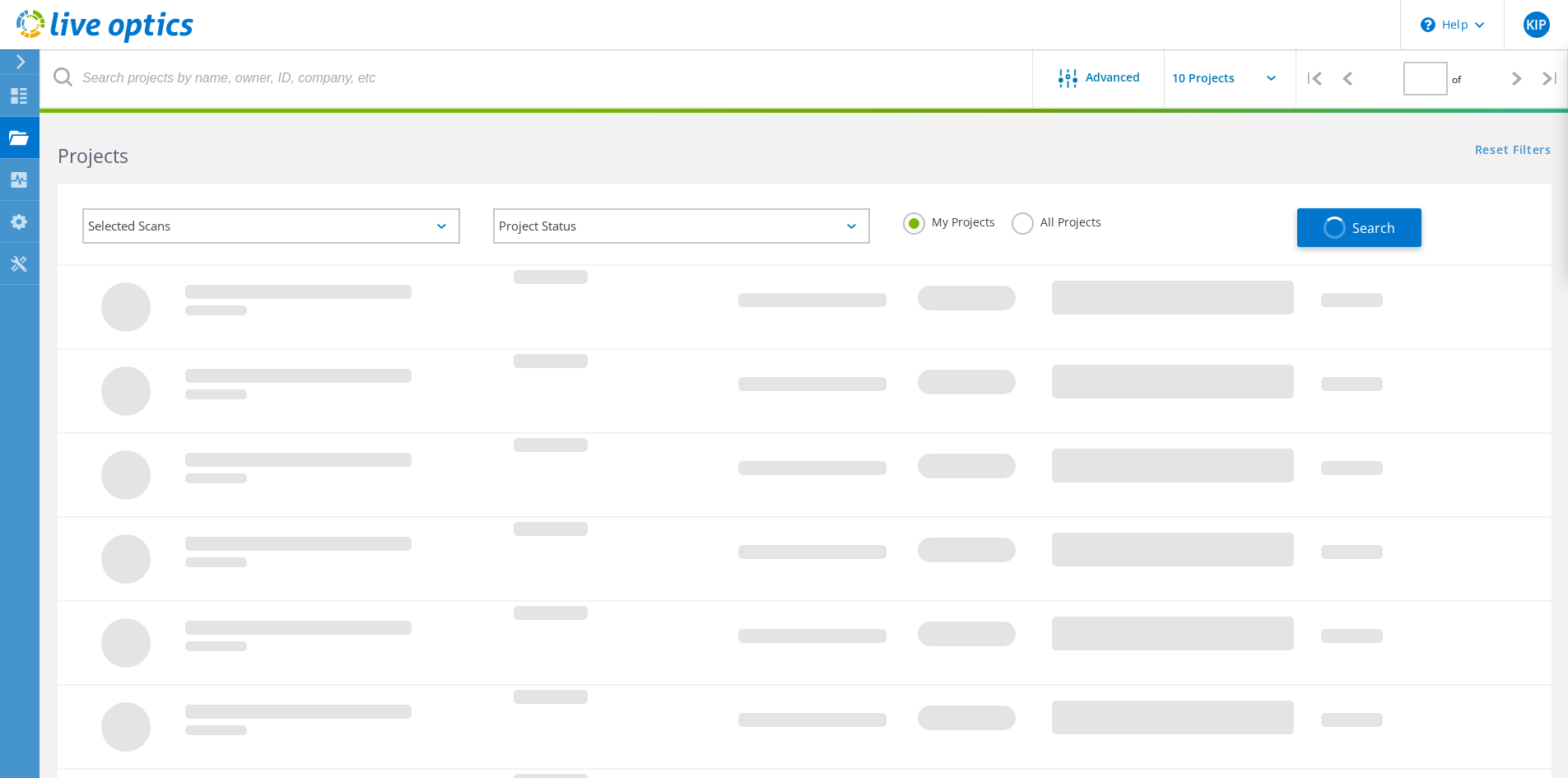 type on "1" 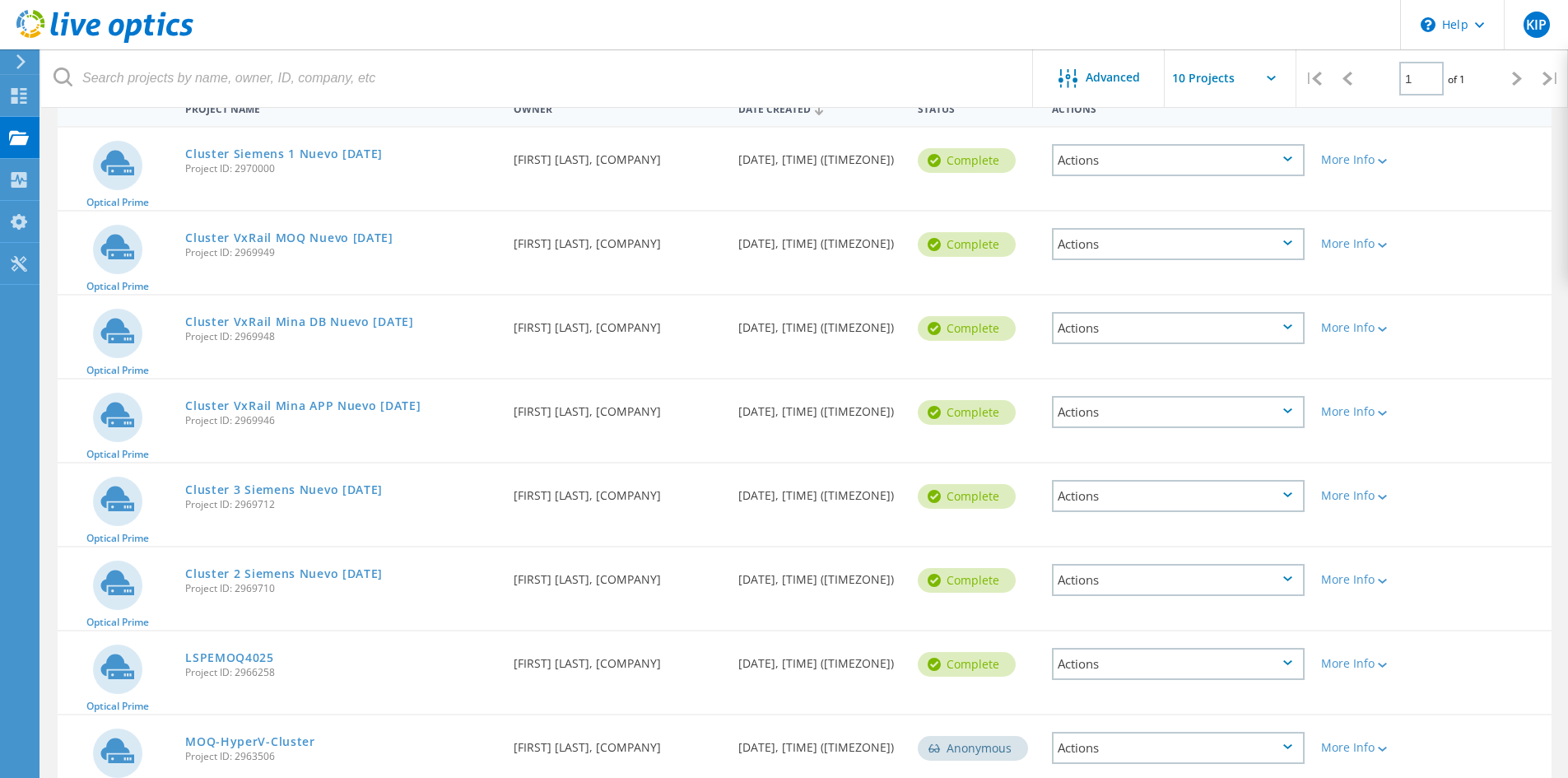 scroll, scrollTop: 346, scrollLeft: 0, axis: vertical 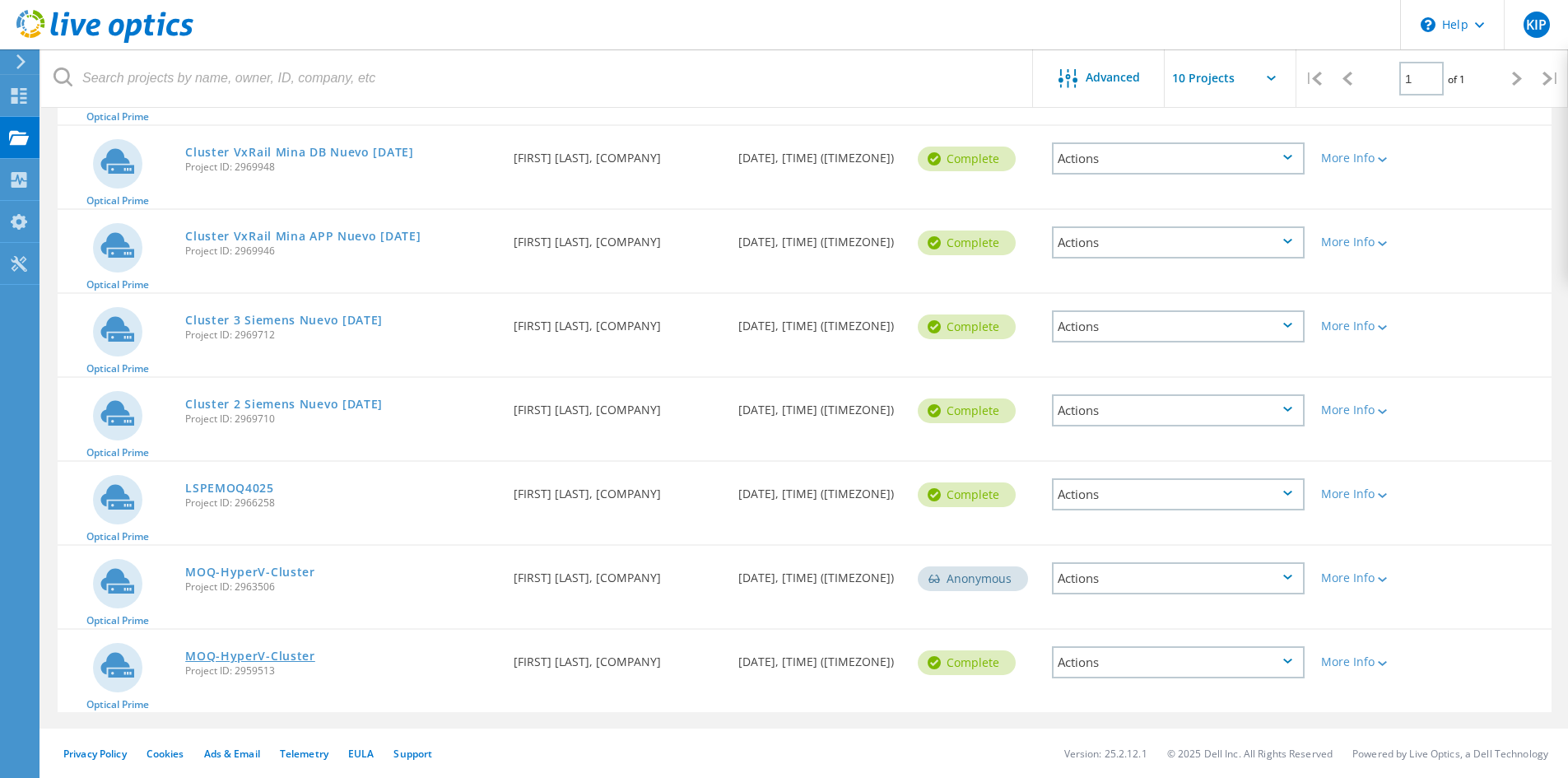 click on "MOQ-HyperV-Cluster" 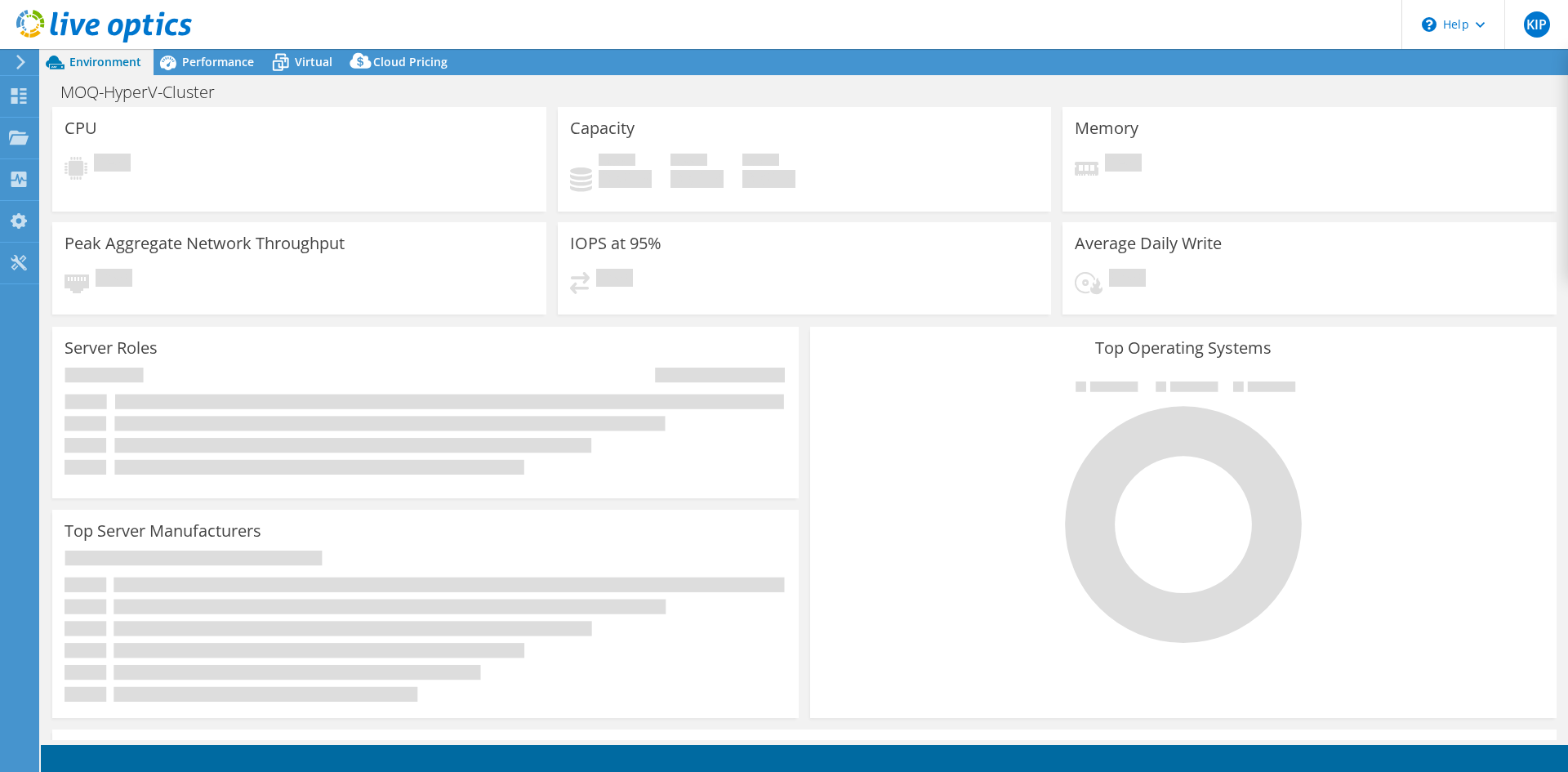 scroll, scrollTop: 0, scrollLeft: 0, axis: both 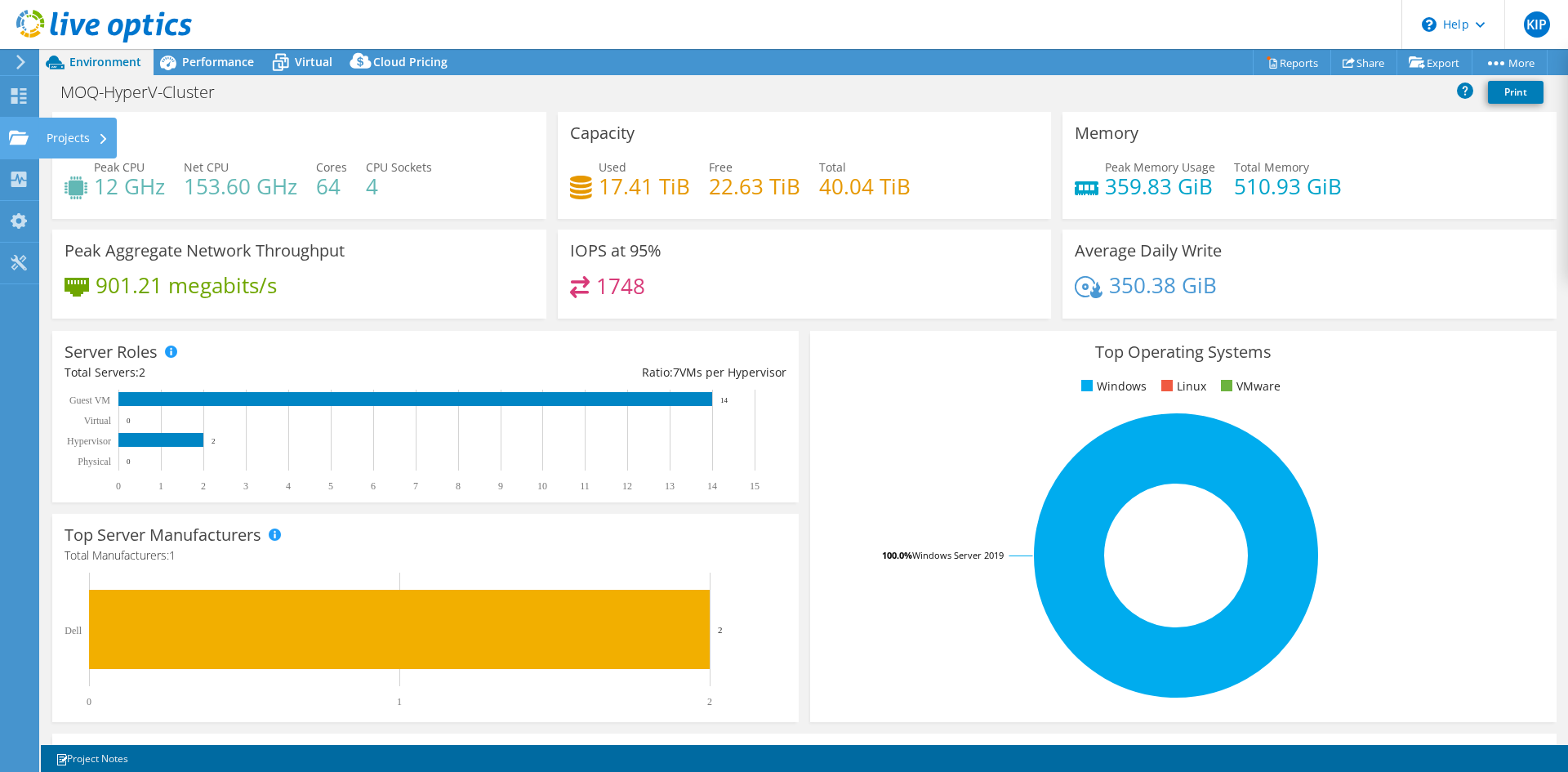 click on "Projects" at bounding box center (-54, 138) 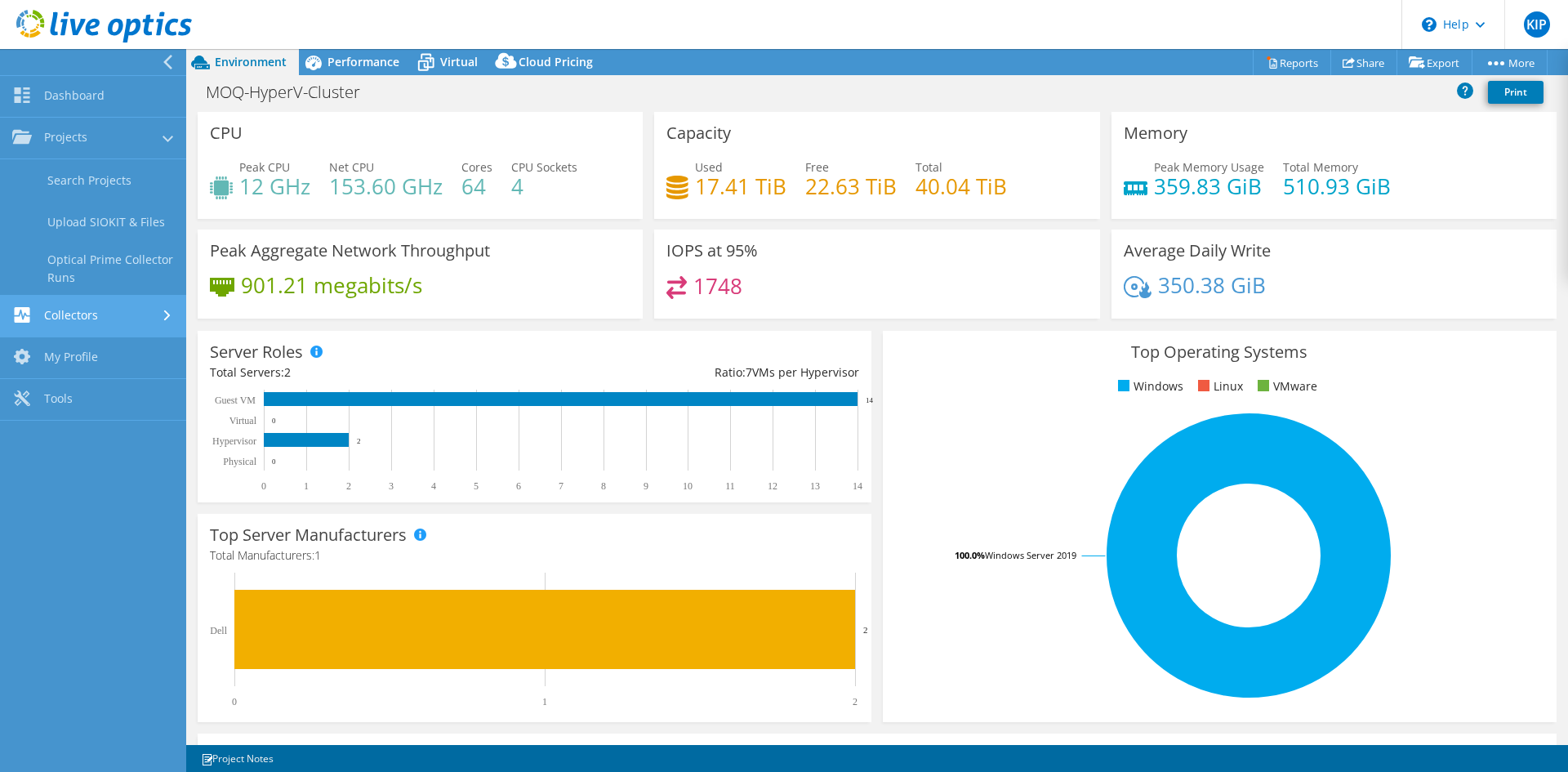 click on "Collectors" at bounding box center (93, 316) 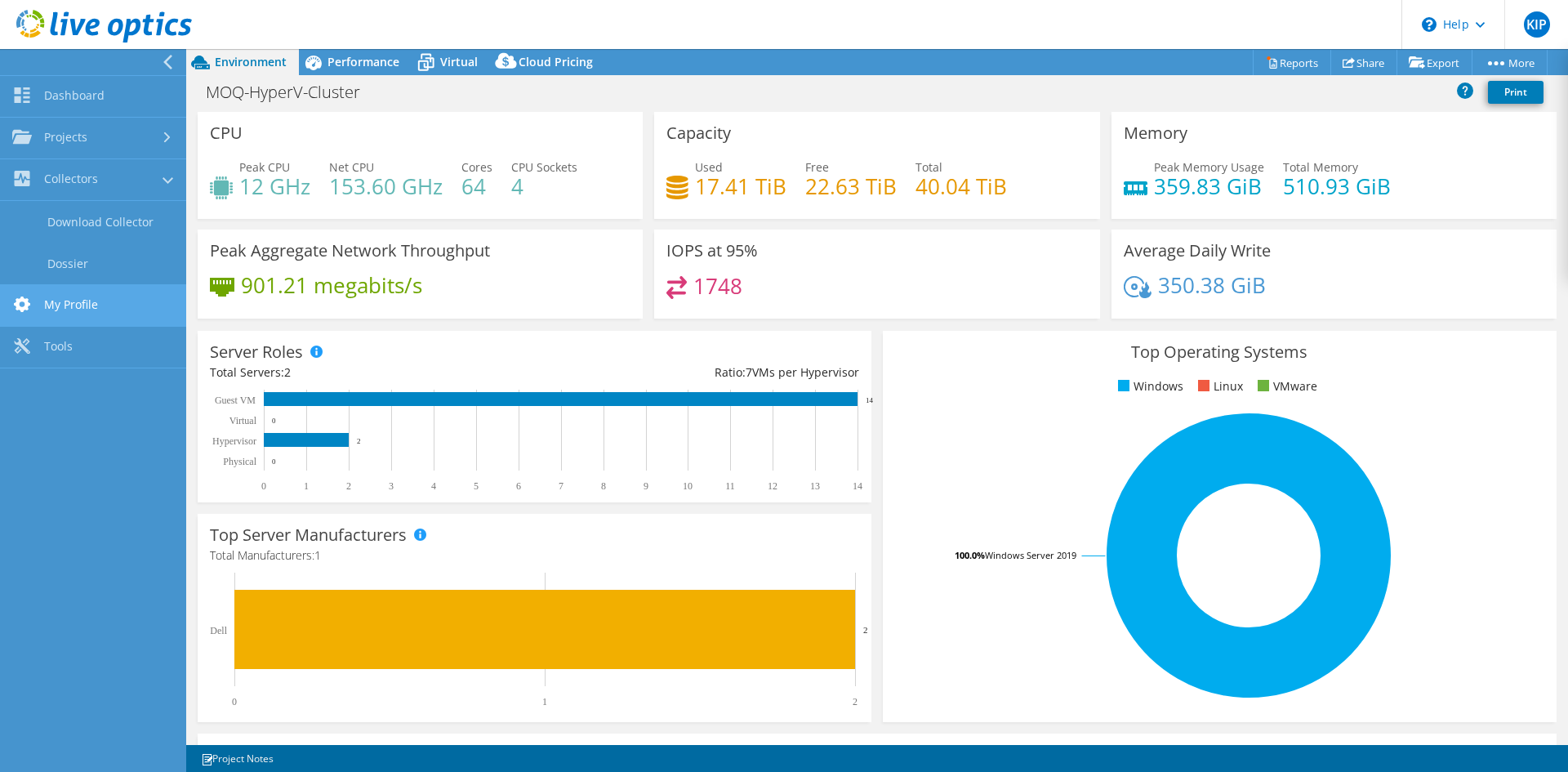 click on "My Profile" at bounding box center [93, 306] 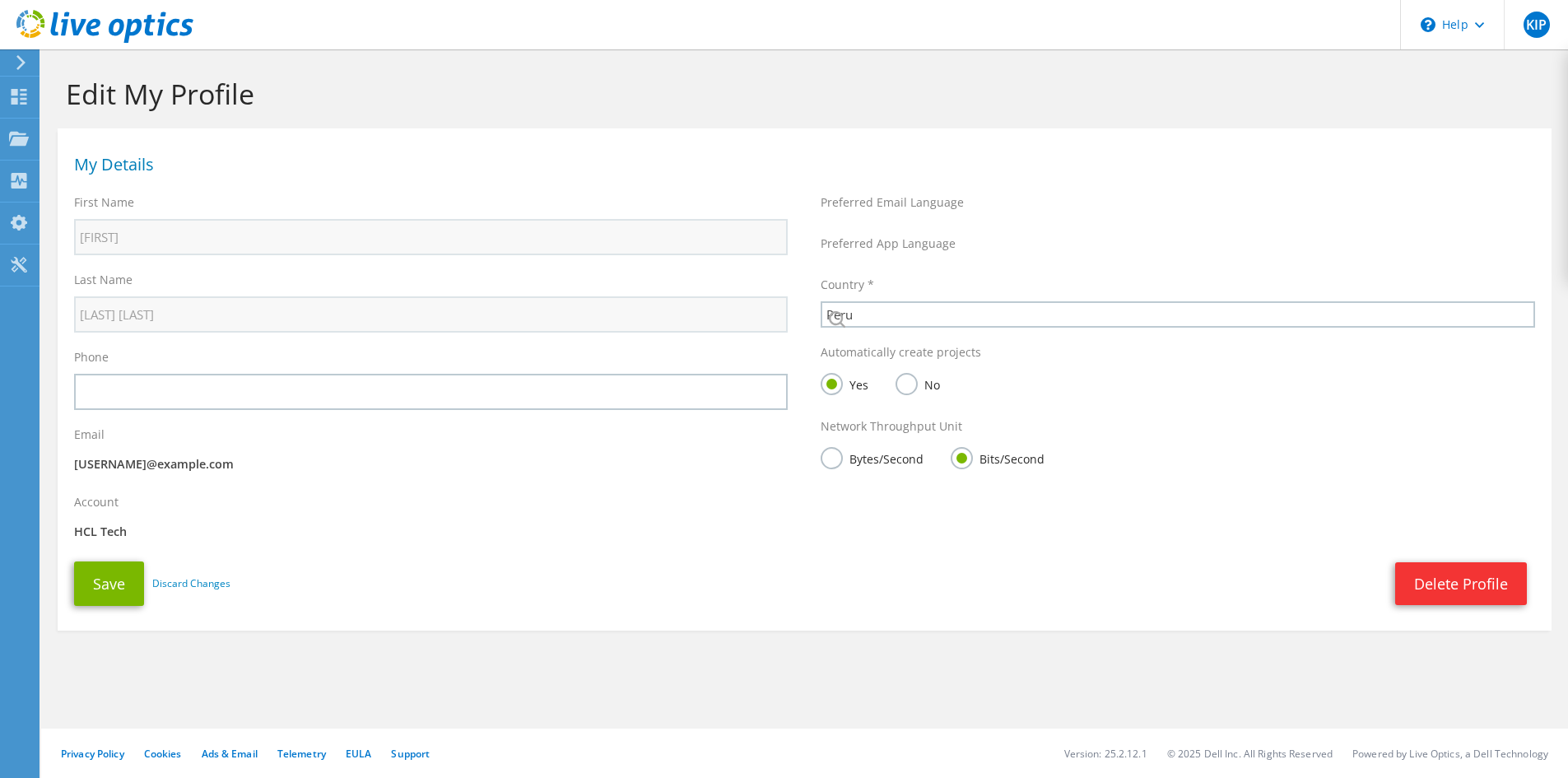 select on "168" 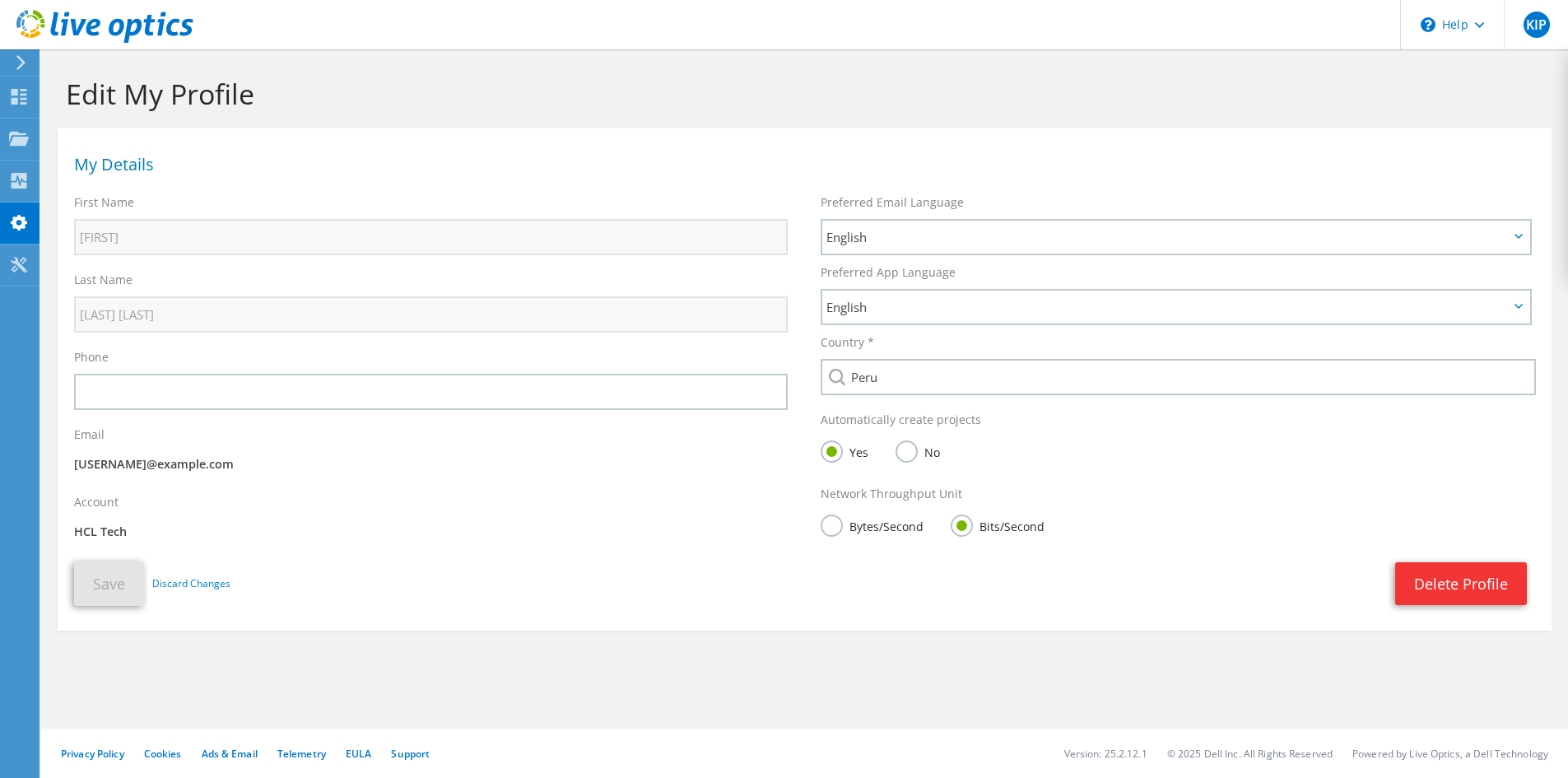 click on "Delete Profile" at bounding box center [882, 584] 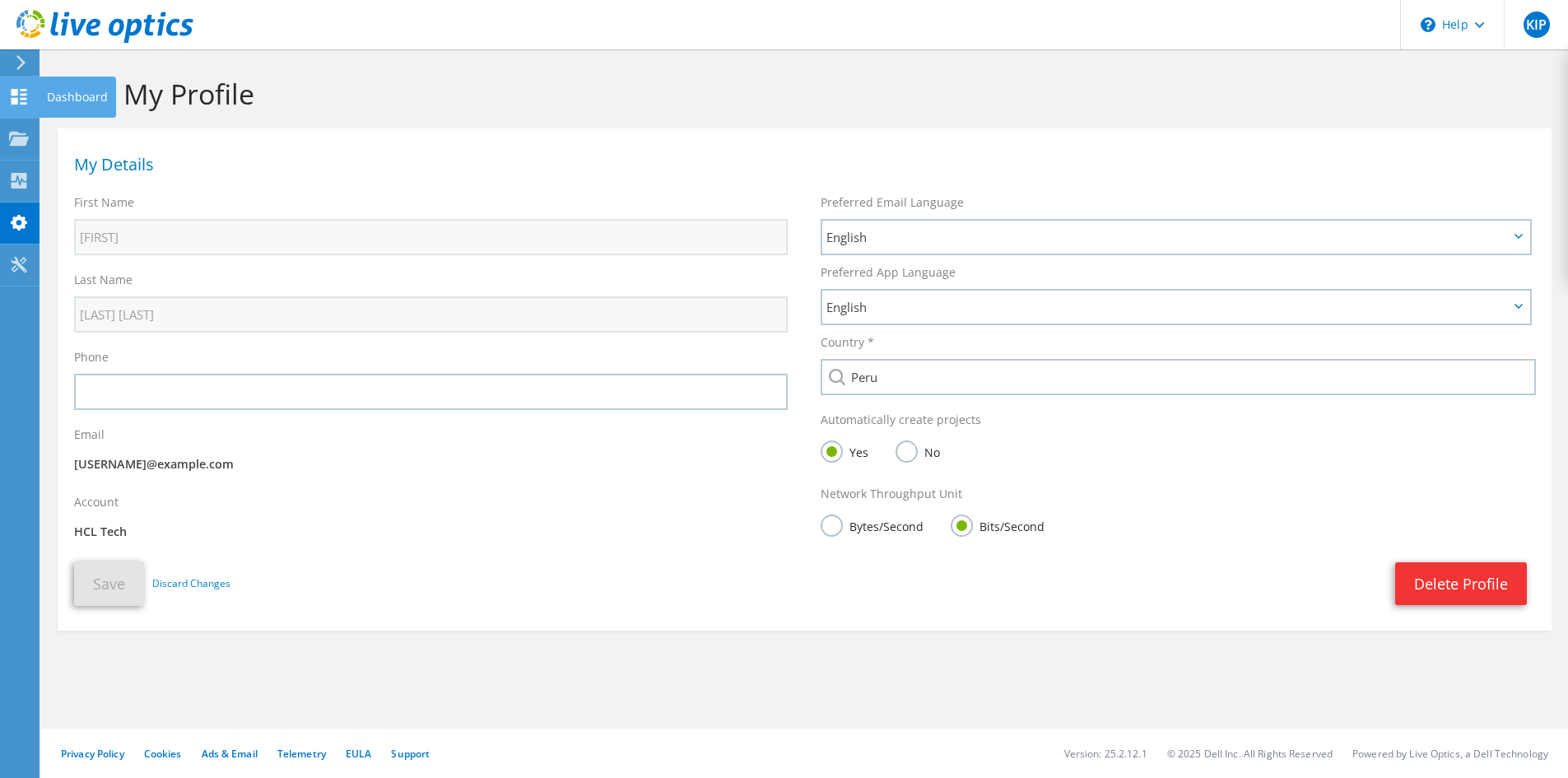 click 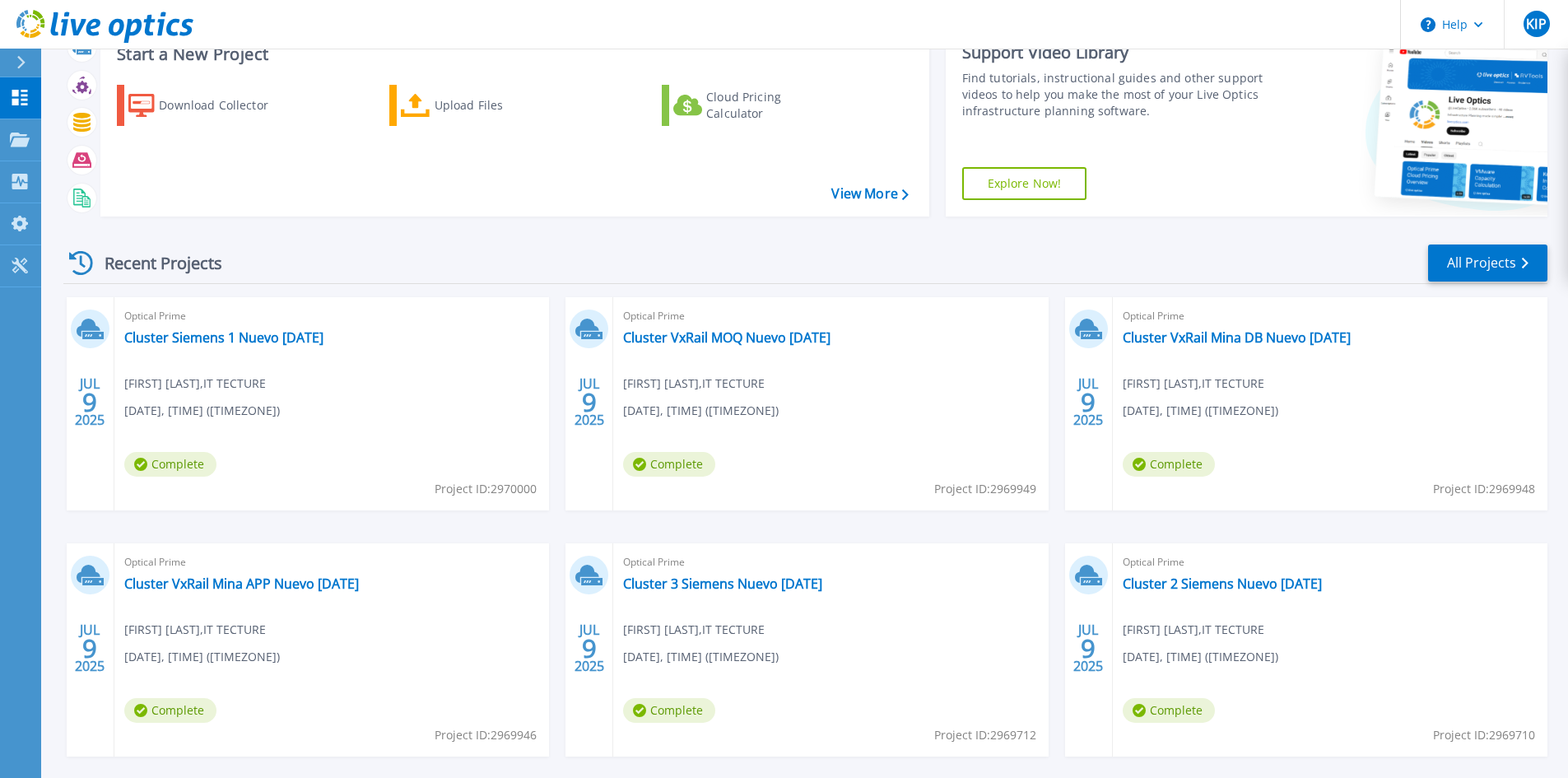 scroll, scrollTop: 134, scrollLeft: 0, axis: vertical 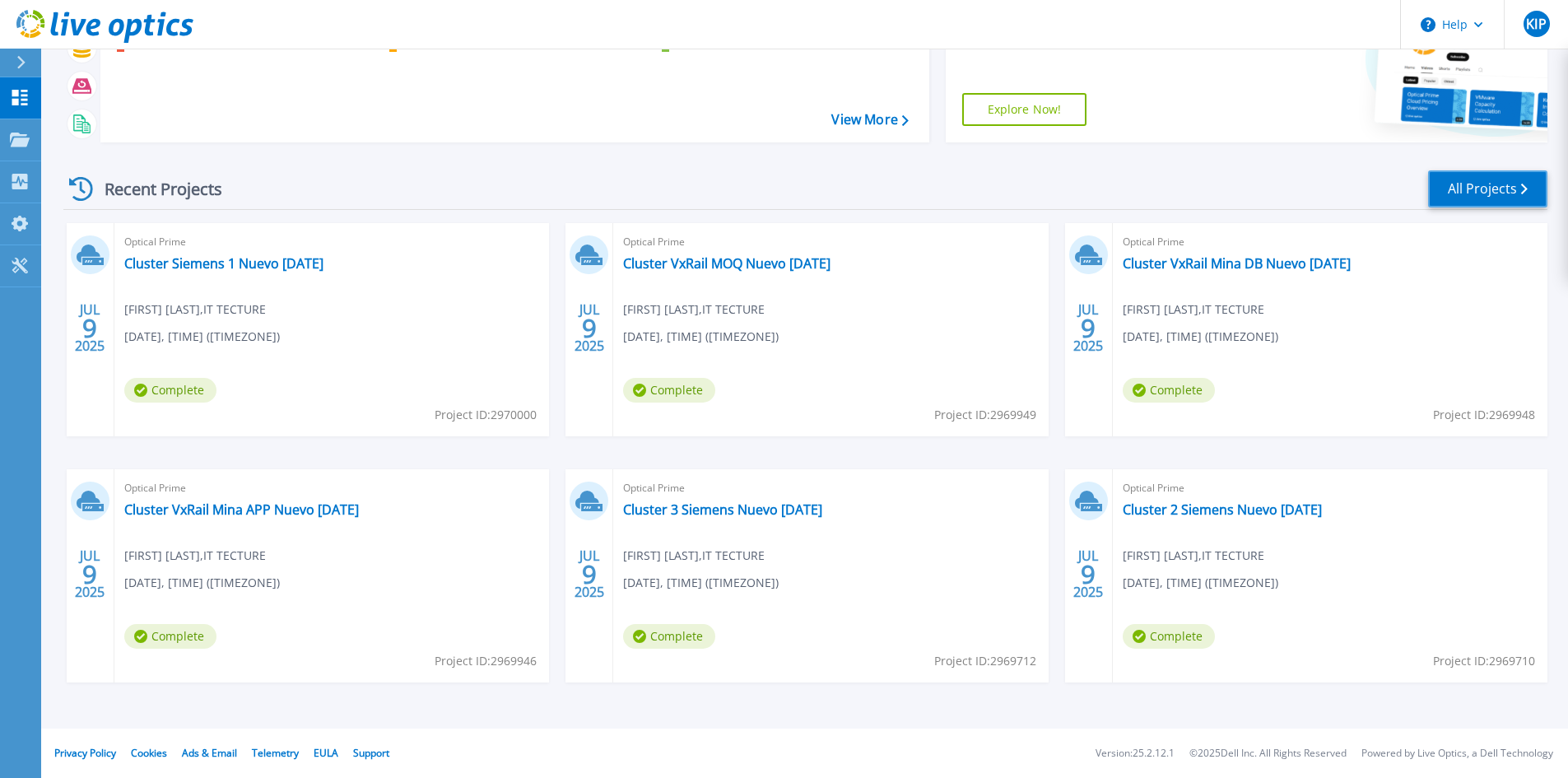 click on "All Projects" at bounding box center (1487, 189) 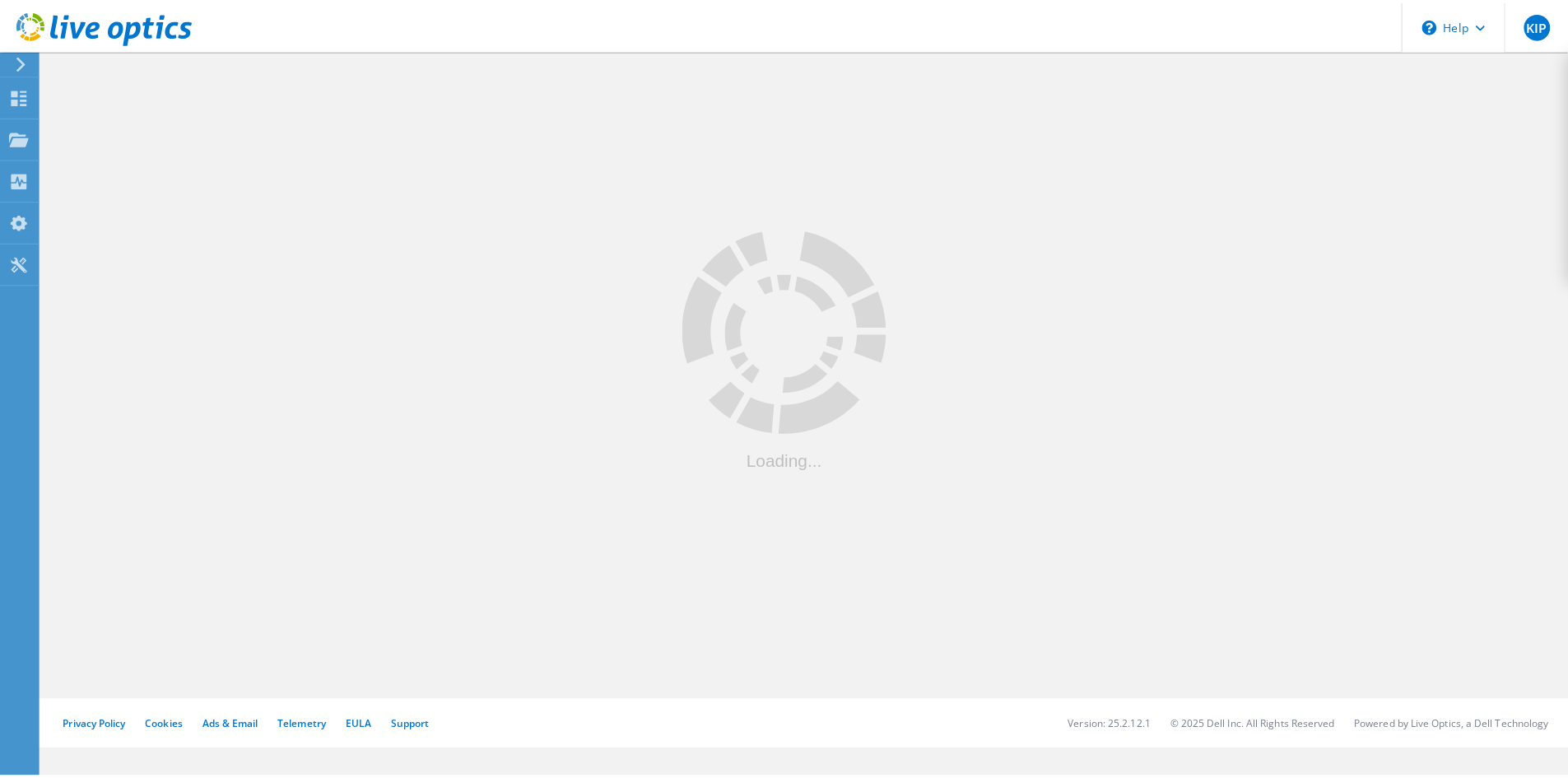 scroll, scrollTop: 0, scrollLeft: 0, axis: both 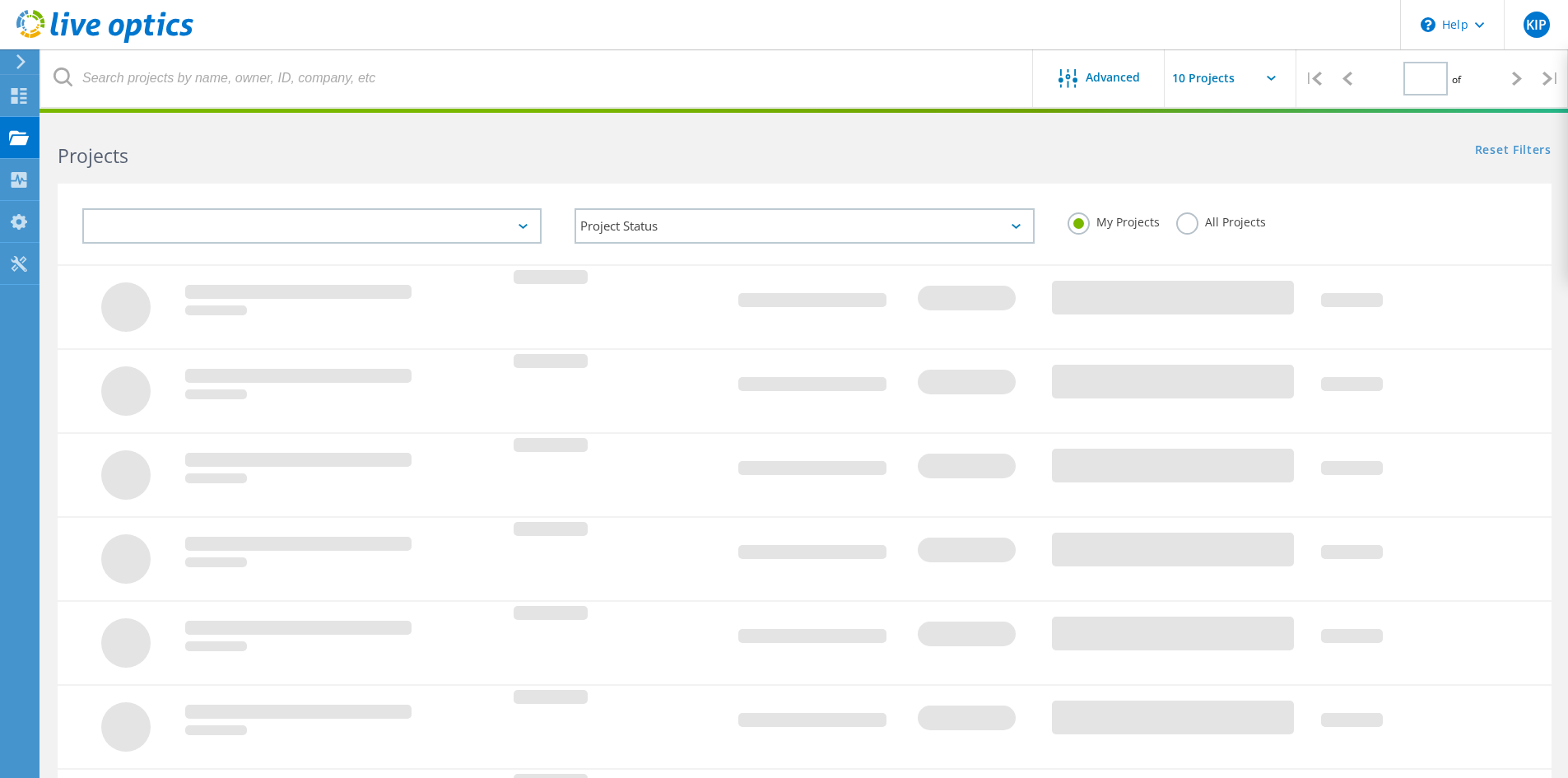 type on "1" 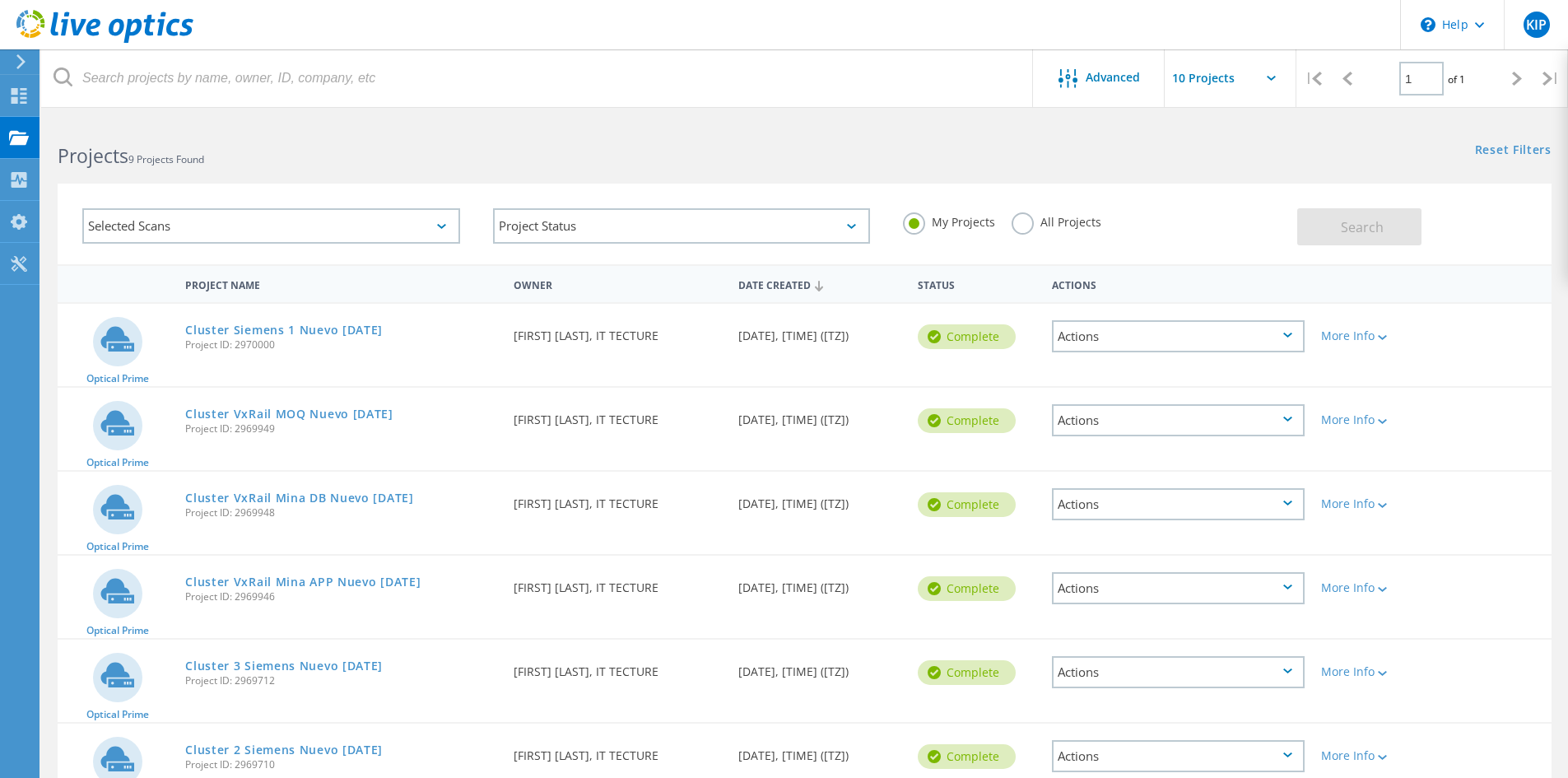 scroll, scrollTop: 346, scrollLeft: 0, axis: vertical 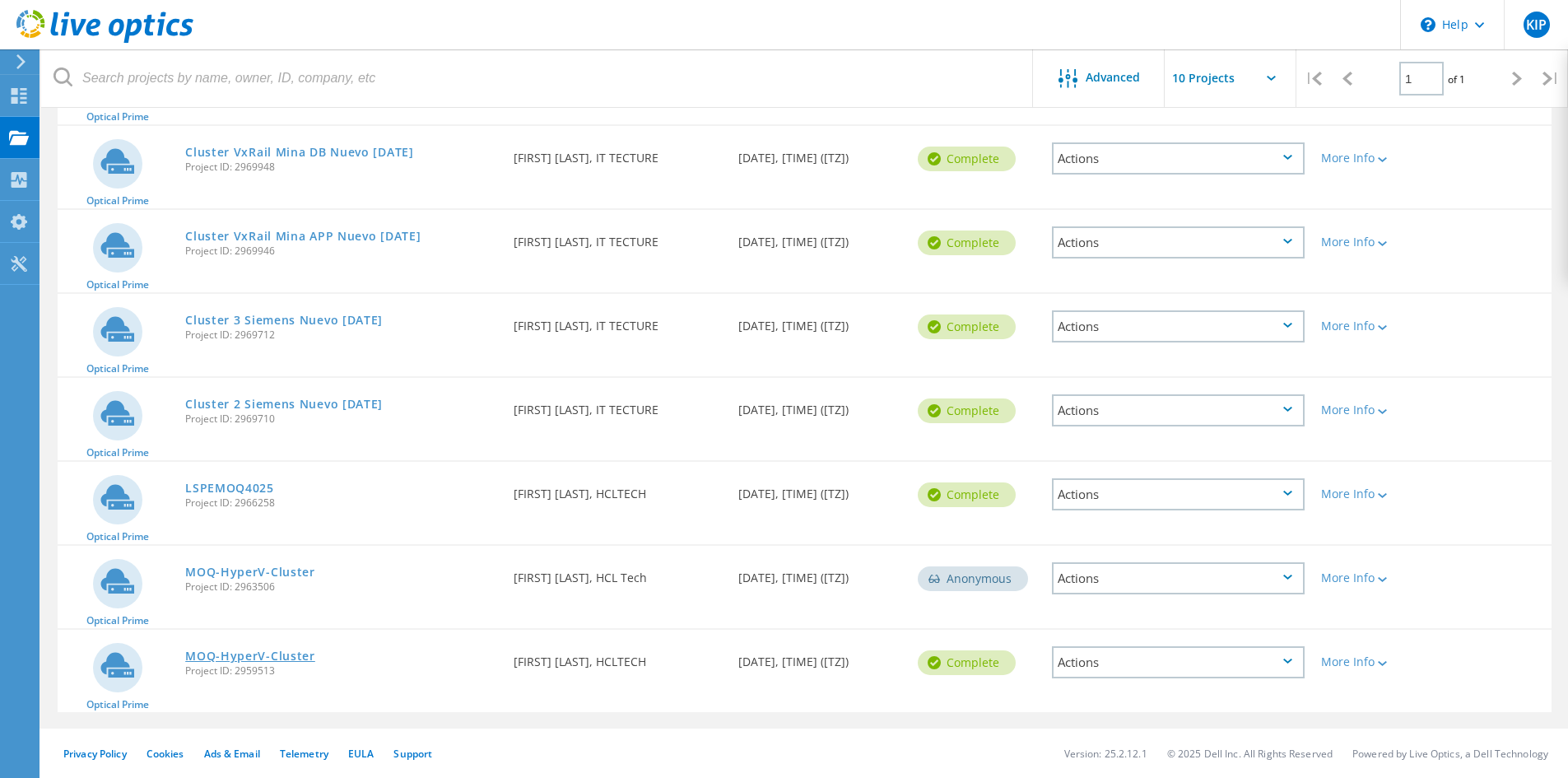 click on "MOQ-HyperV-Cluster" 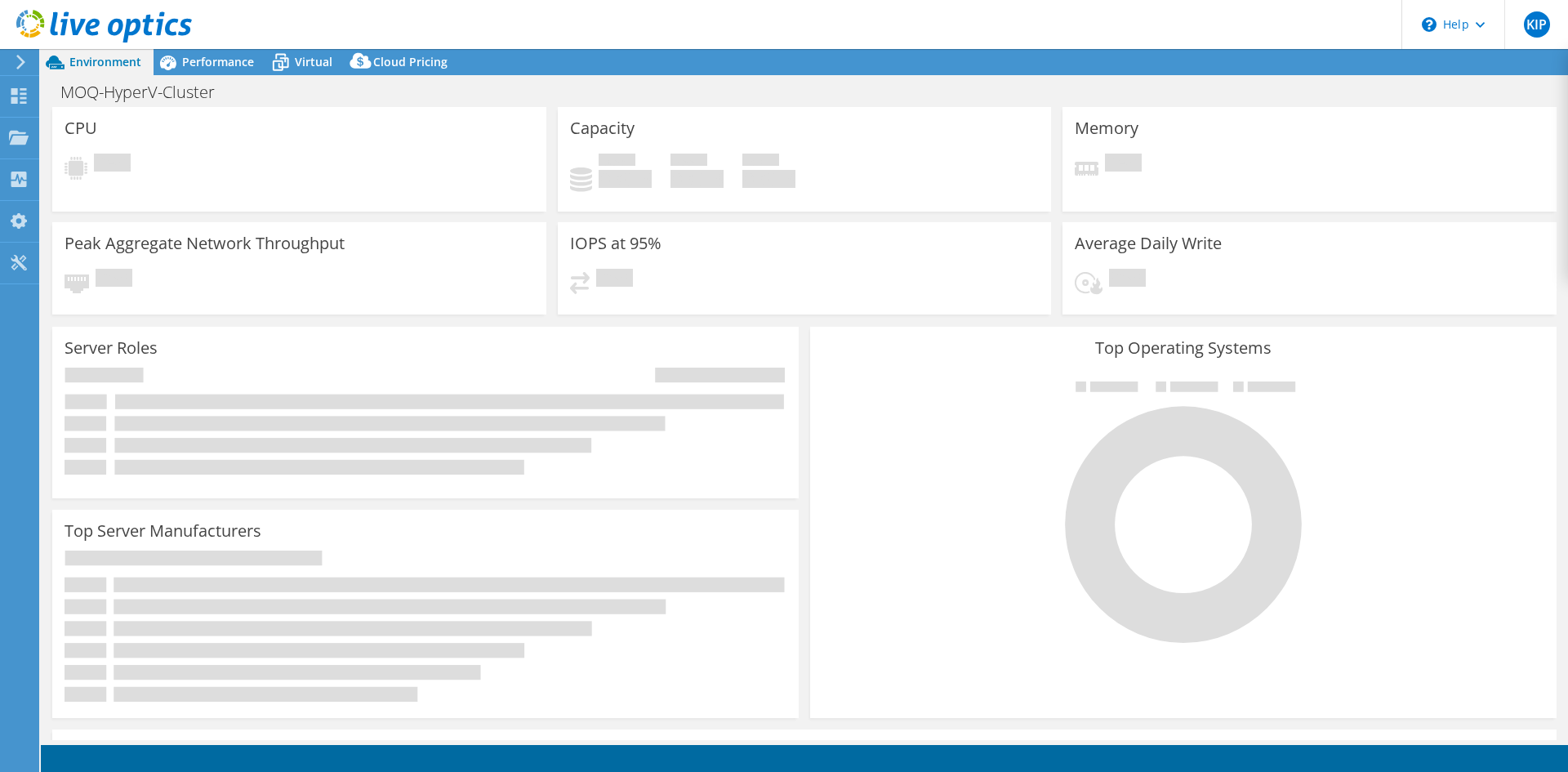 scroll, scrollTop: 0, scrollLeft: 0, axis: both 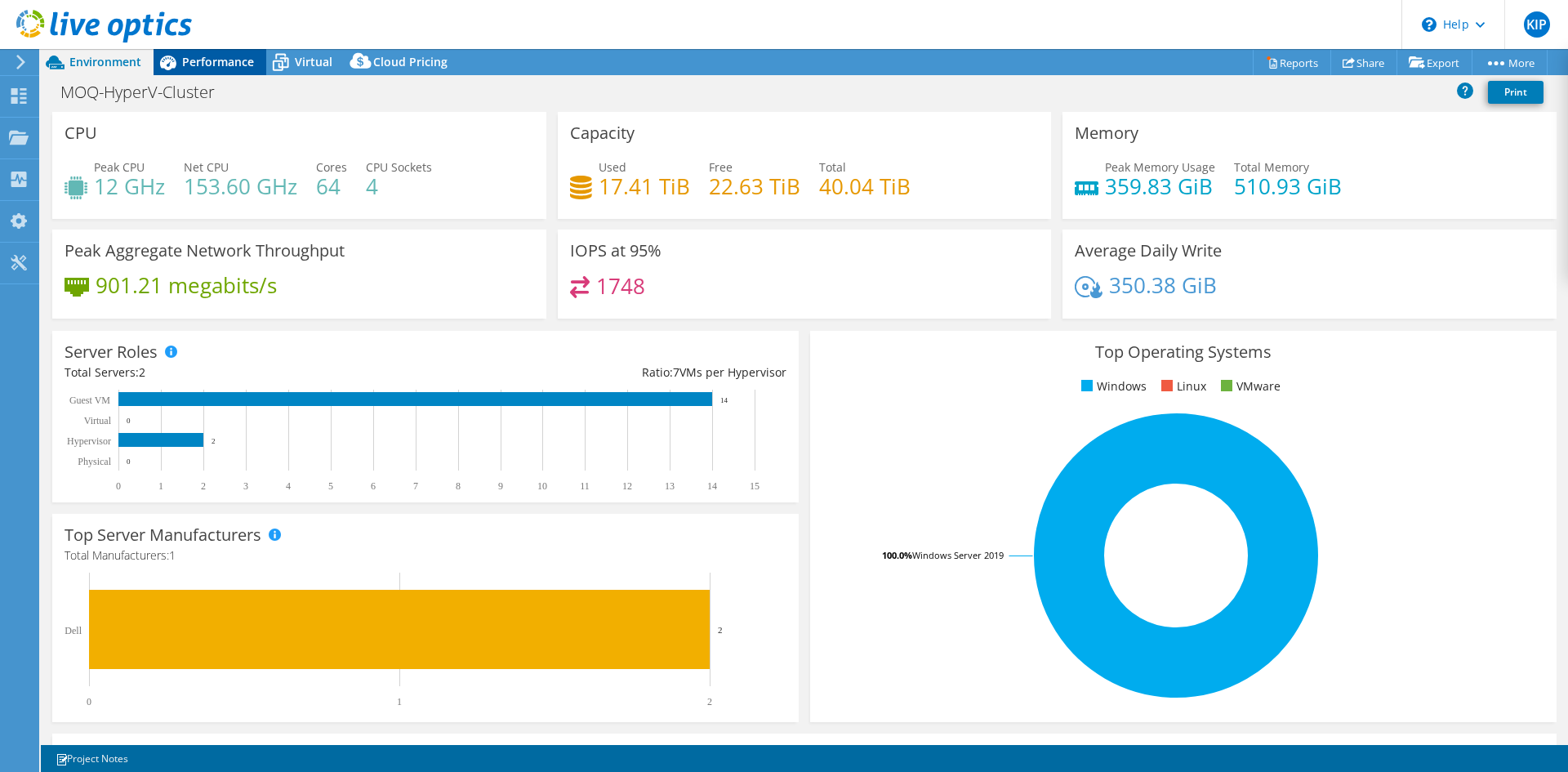 click on "Performance" at bounding box center [210, 62] 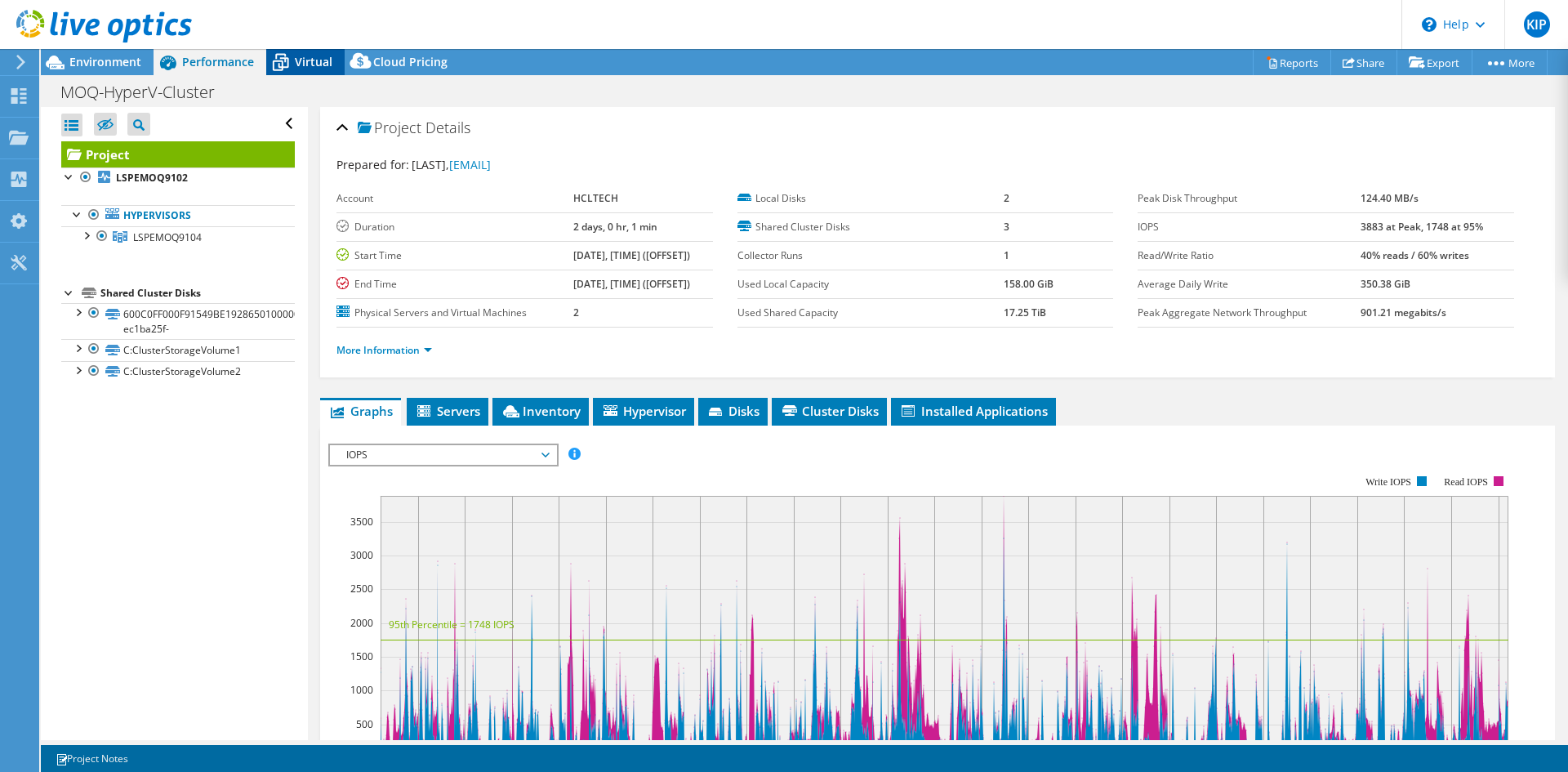 click 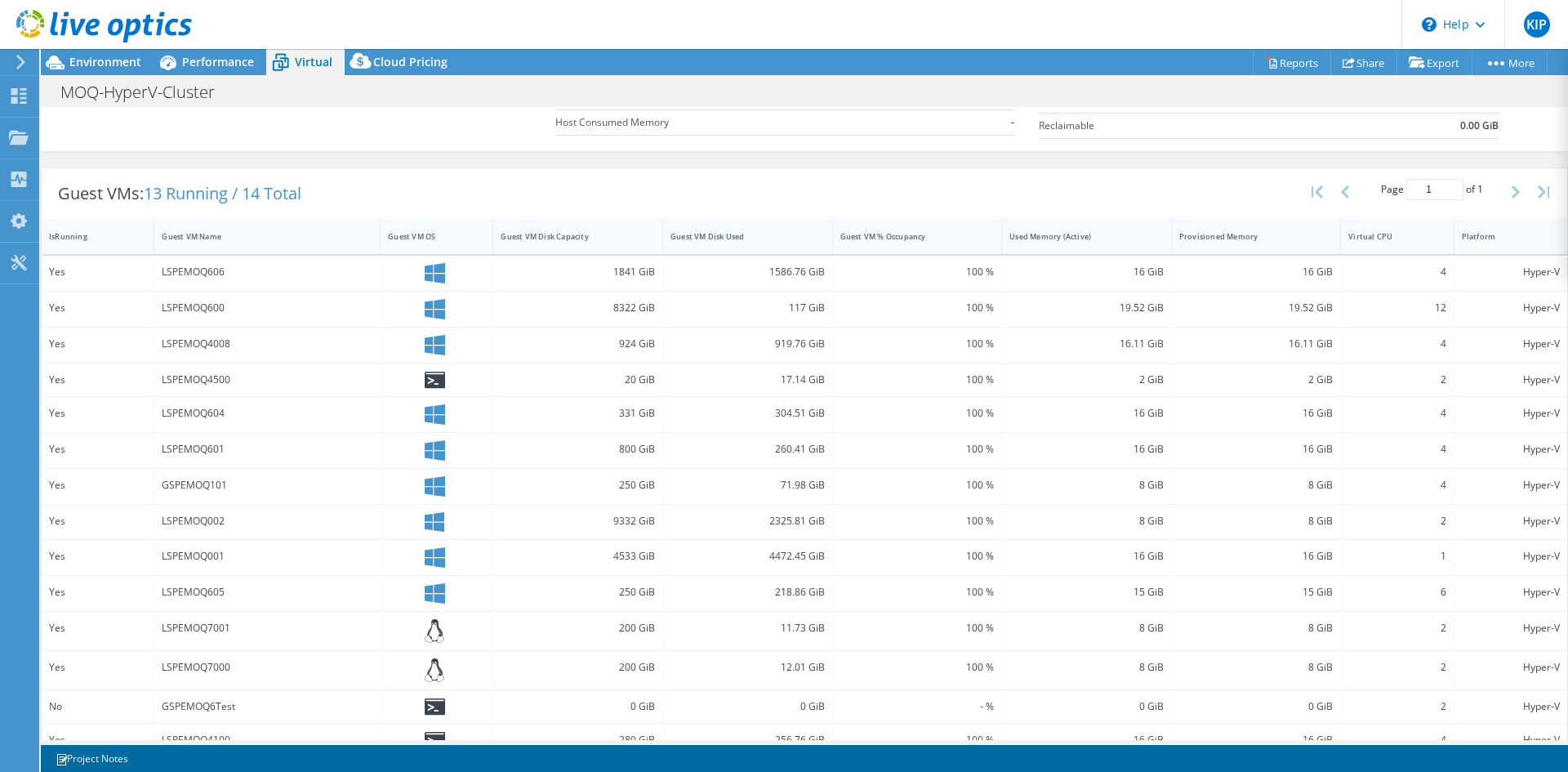 scroll, scrollTop: 286, scrollLeft: 0, axis: vertical 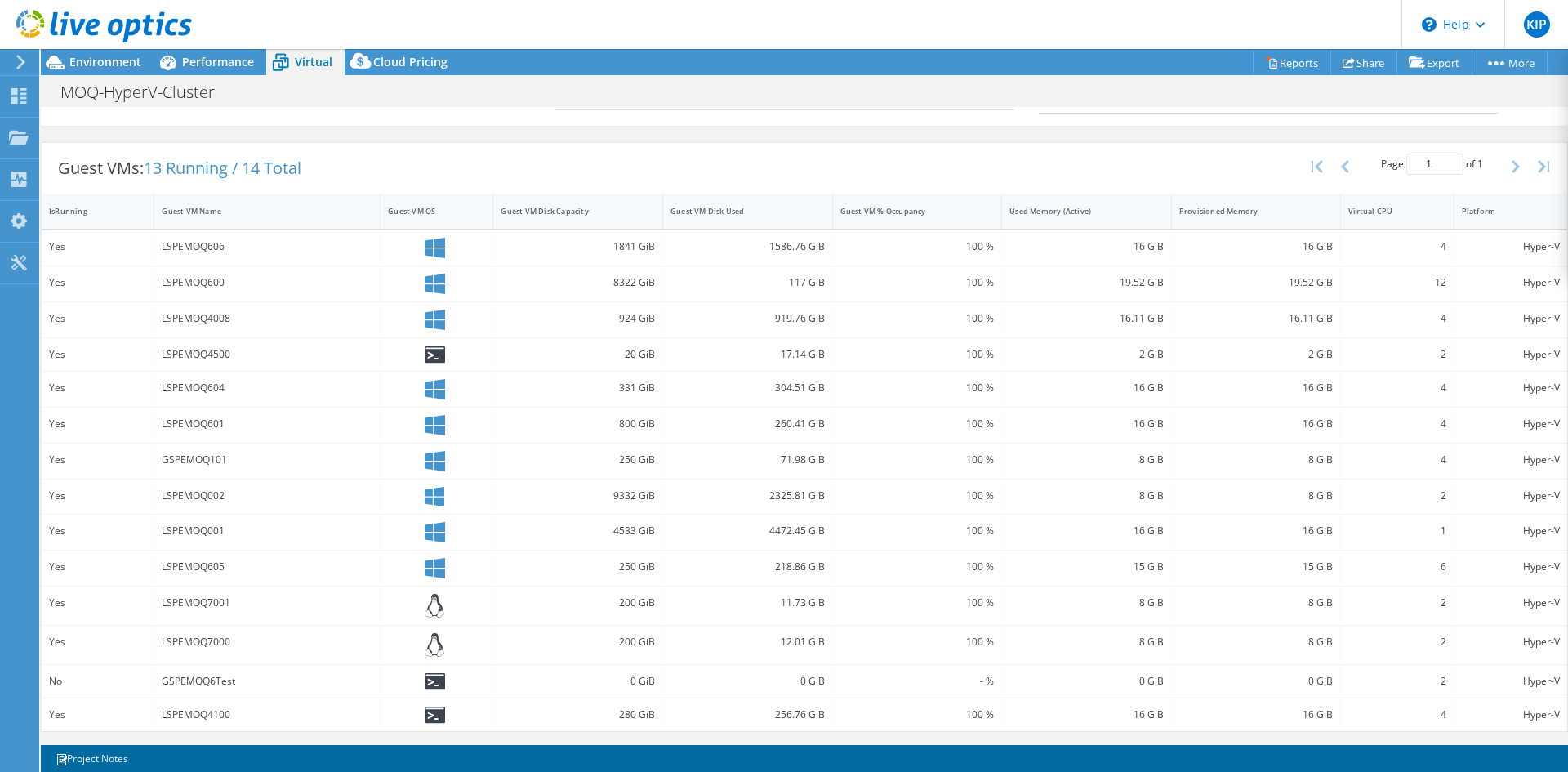 click on "LSPEMOQ7000" at bounding box center (267, 642) 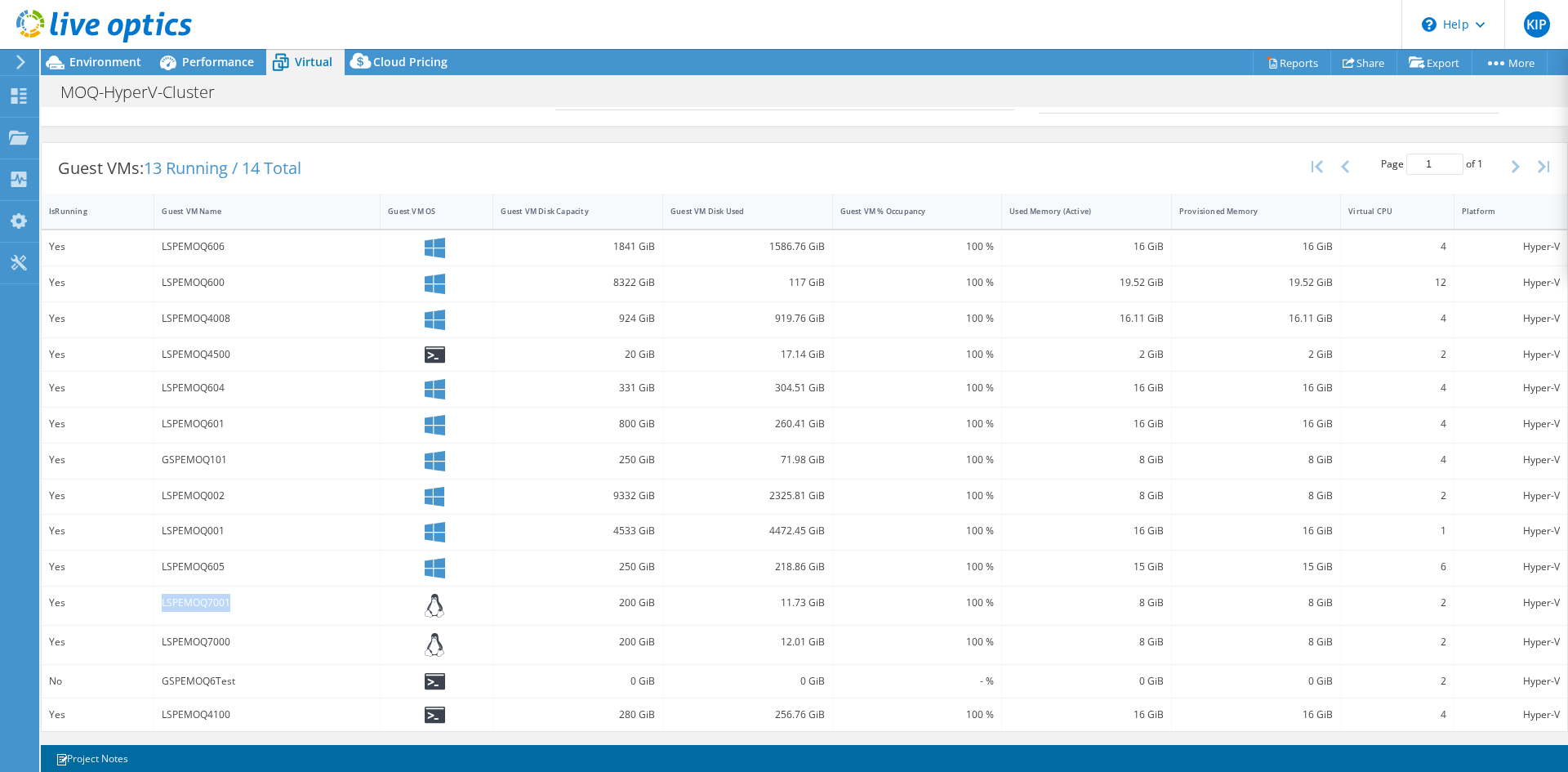 click on "LSPEMOQ7001" at bounding box center (267, 603) 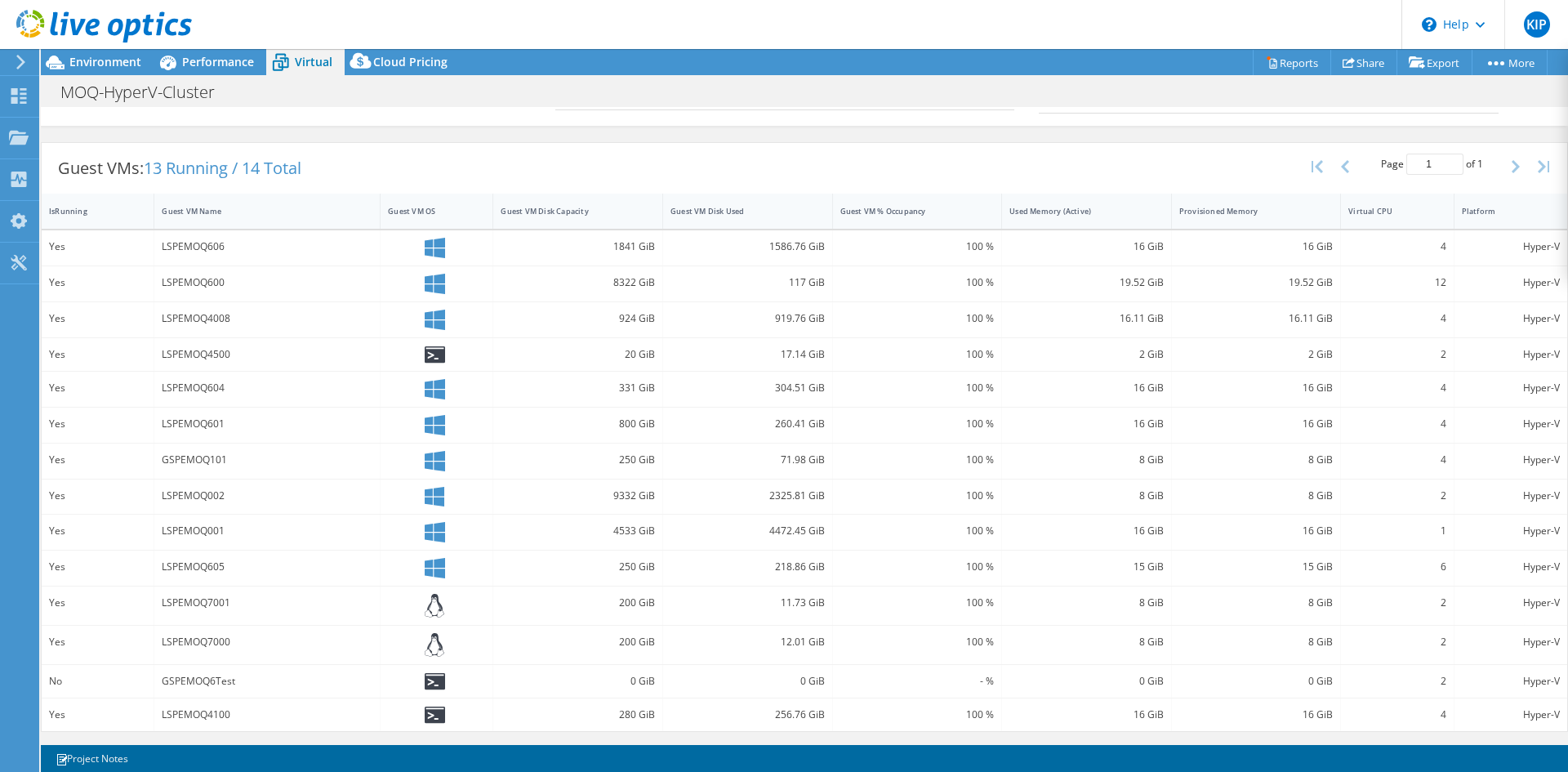 click 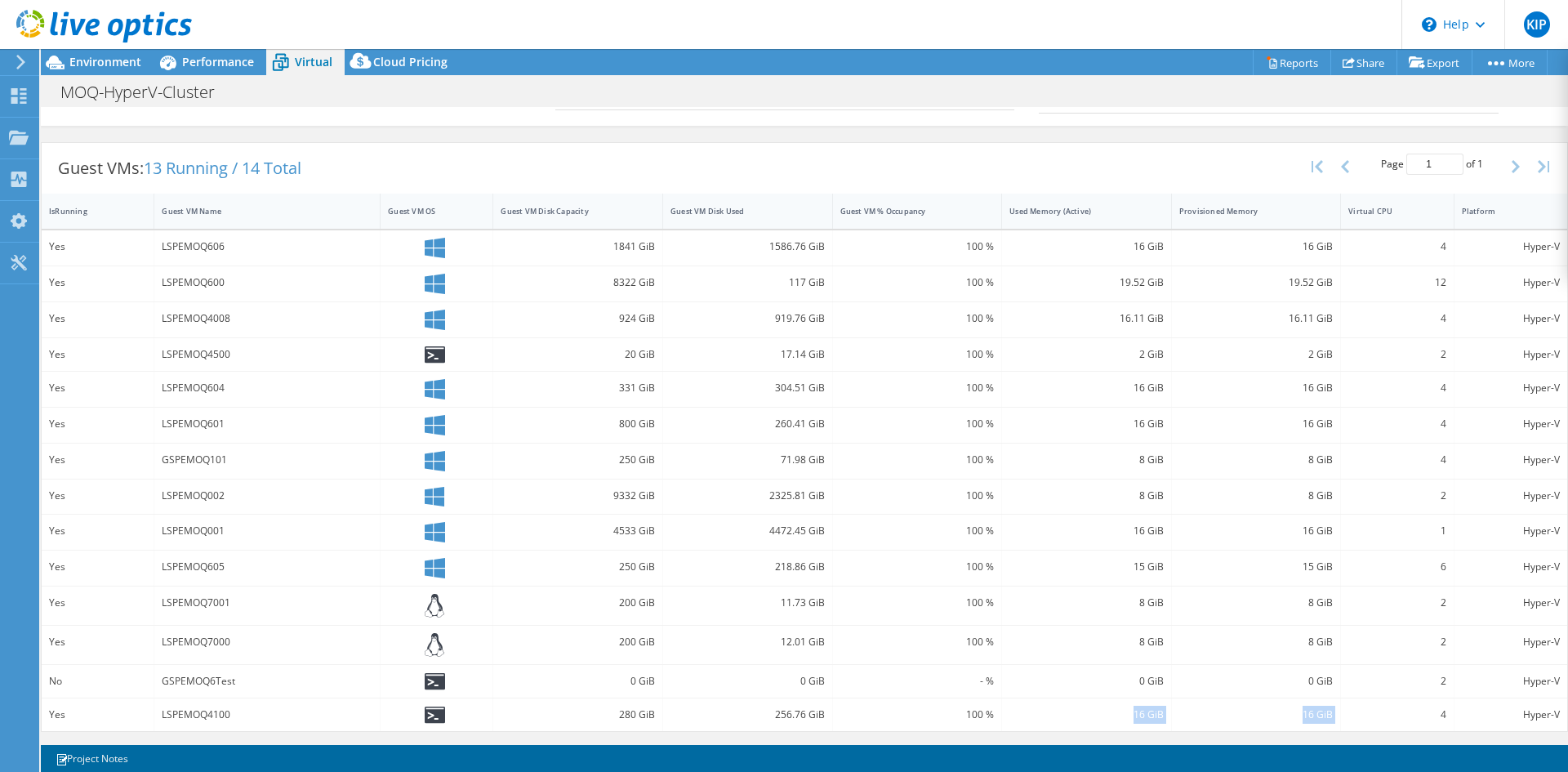 drag, startPoint x: 1036, startPoint y: 739, endPoint x: 1446, endPoint y: 724, distance: 410.2743 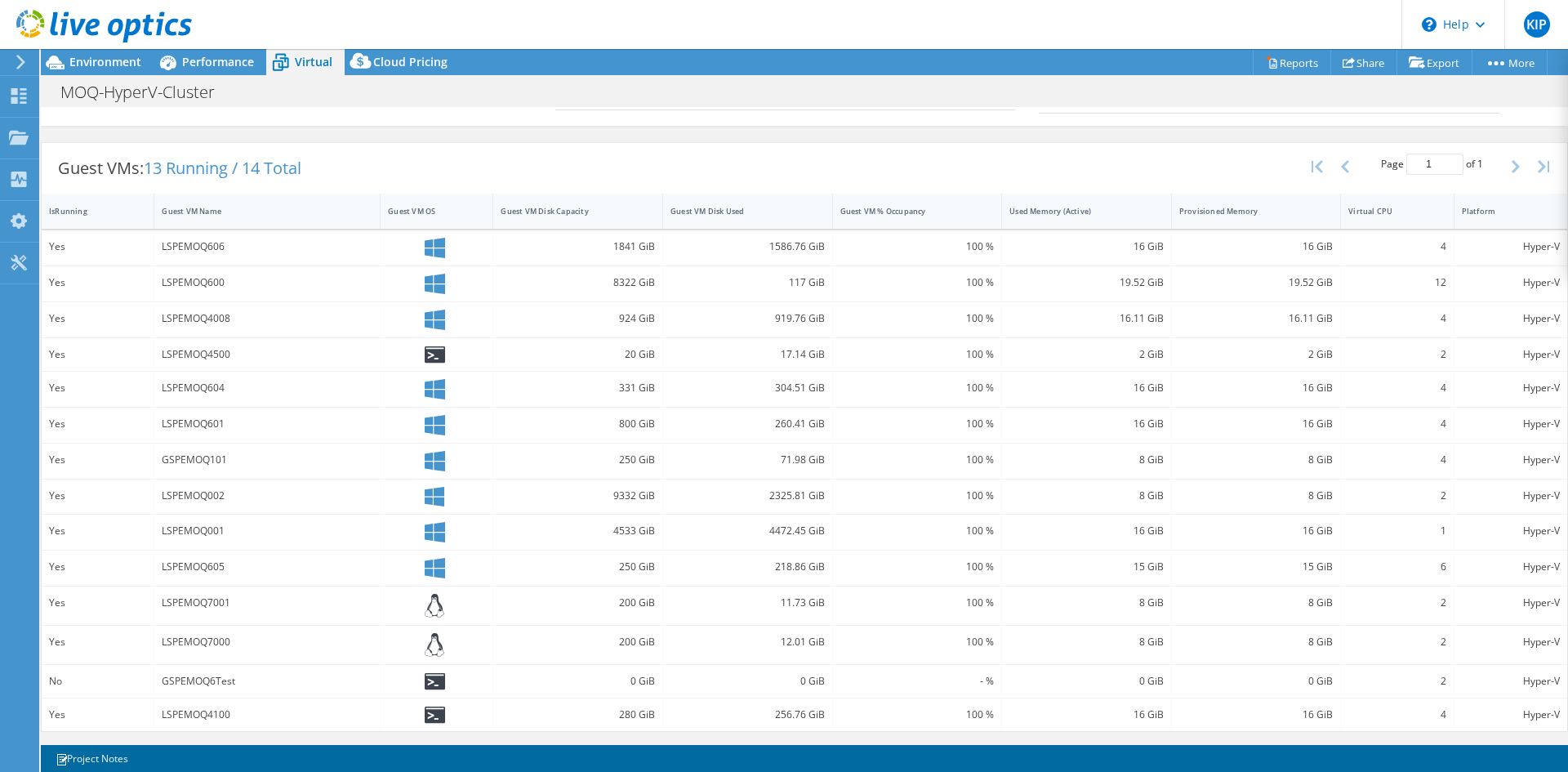 click on "Project Actions
Project Actions
Reports
Share
Export
vSAN ReadyNode Sizer" at bounding box center [804, 410] 